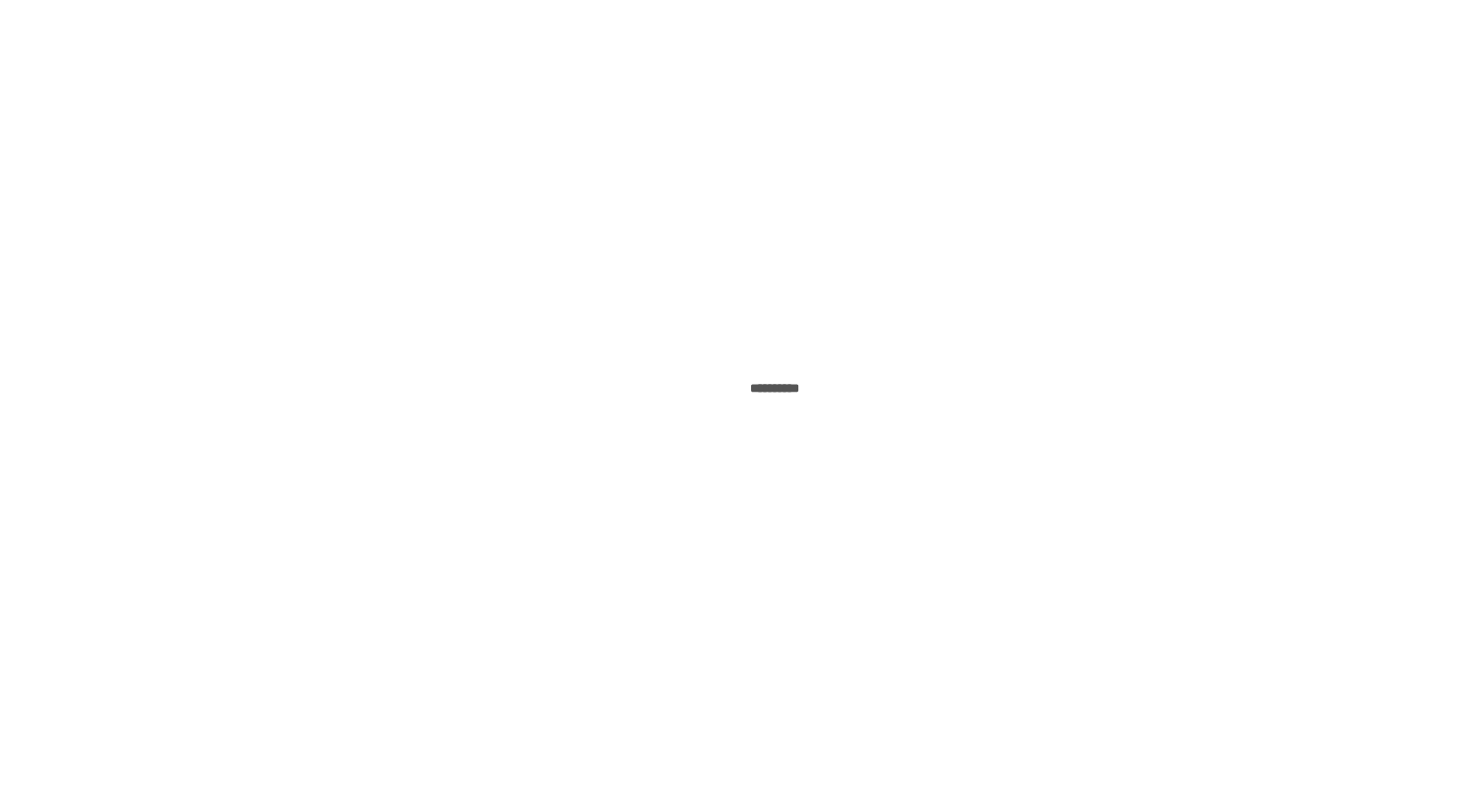 scroll, scrollTop: 0, scrollLeft: 0, axis: both 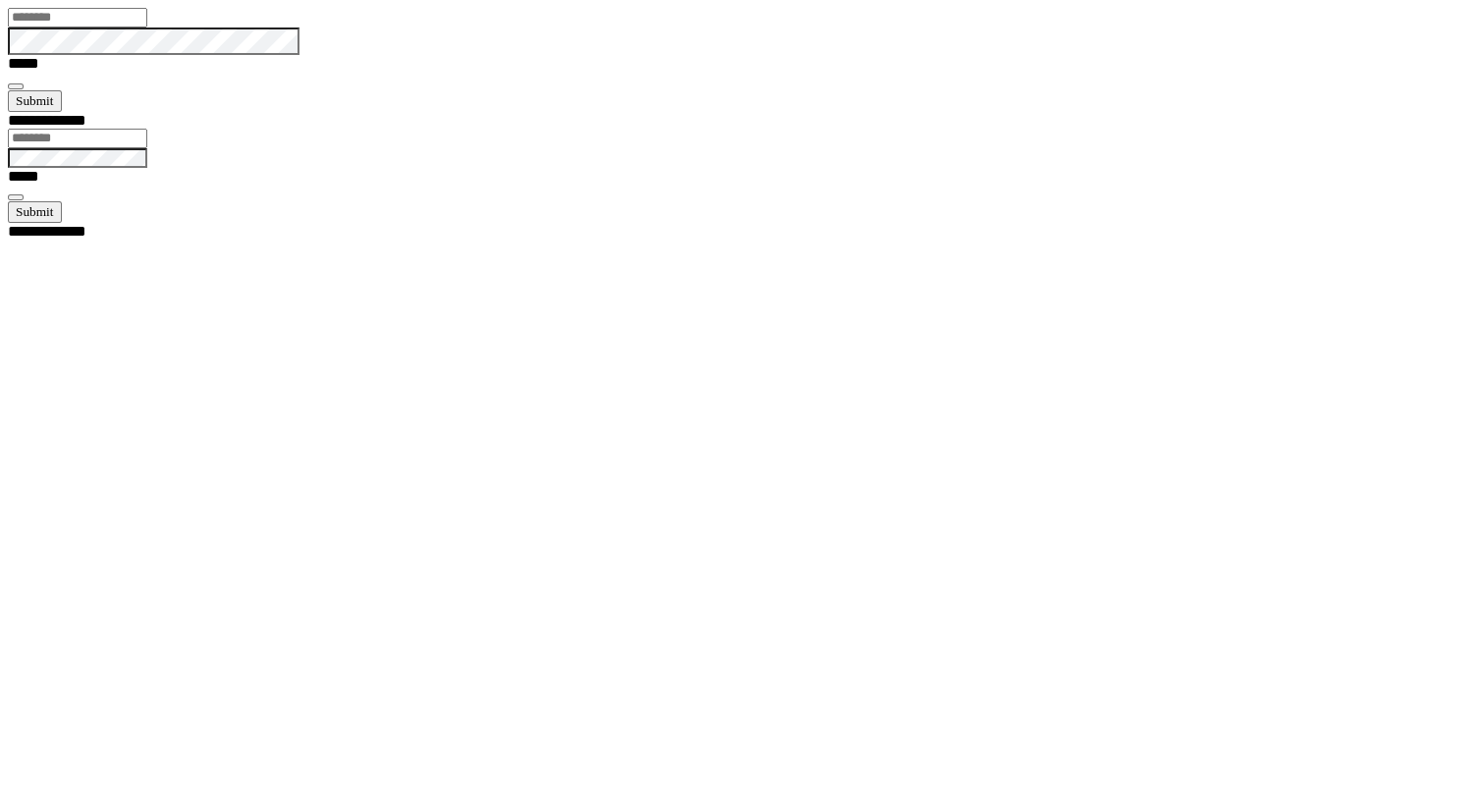 click on "*****" at bounding box center (736, 60) 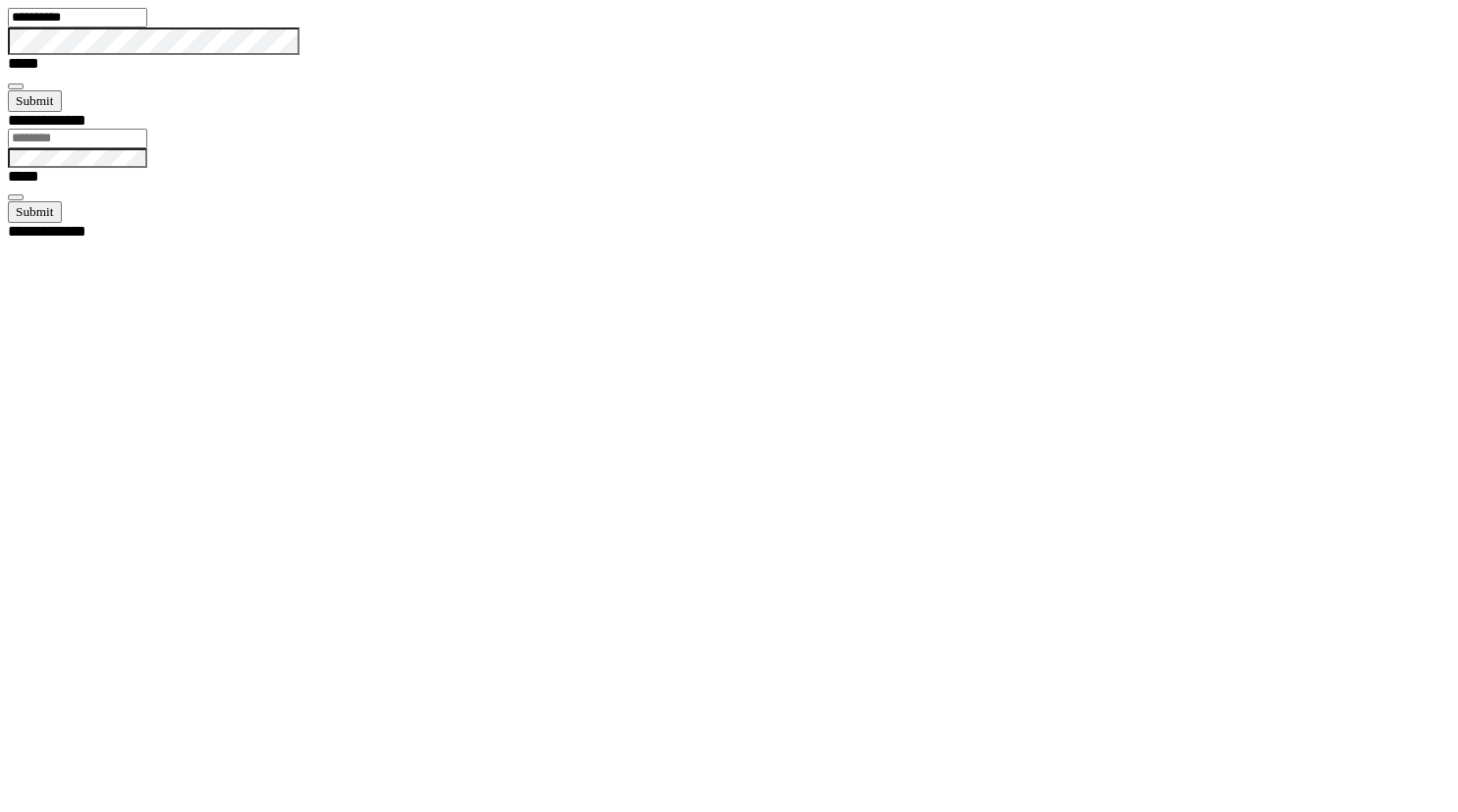 type on "**********" 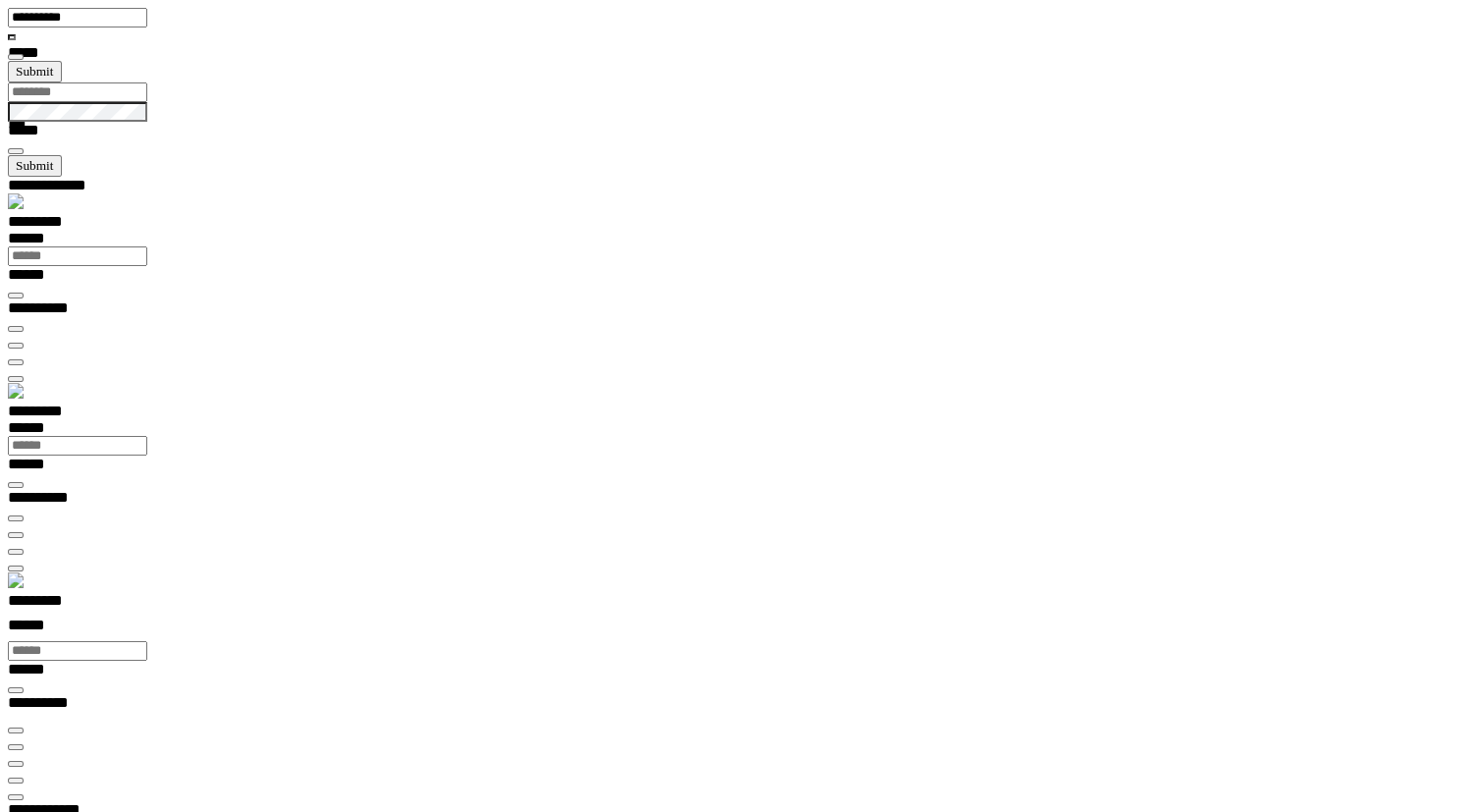 click at bounding box center [736, 1135] 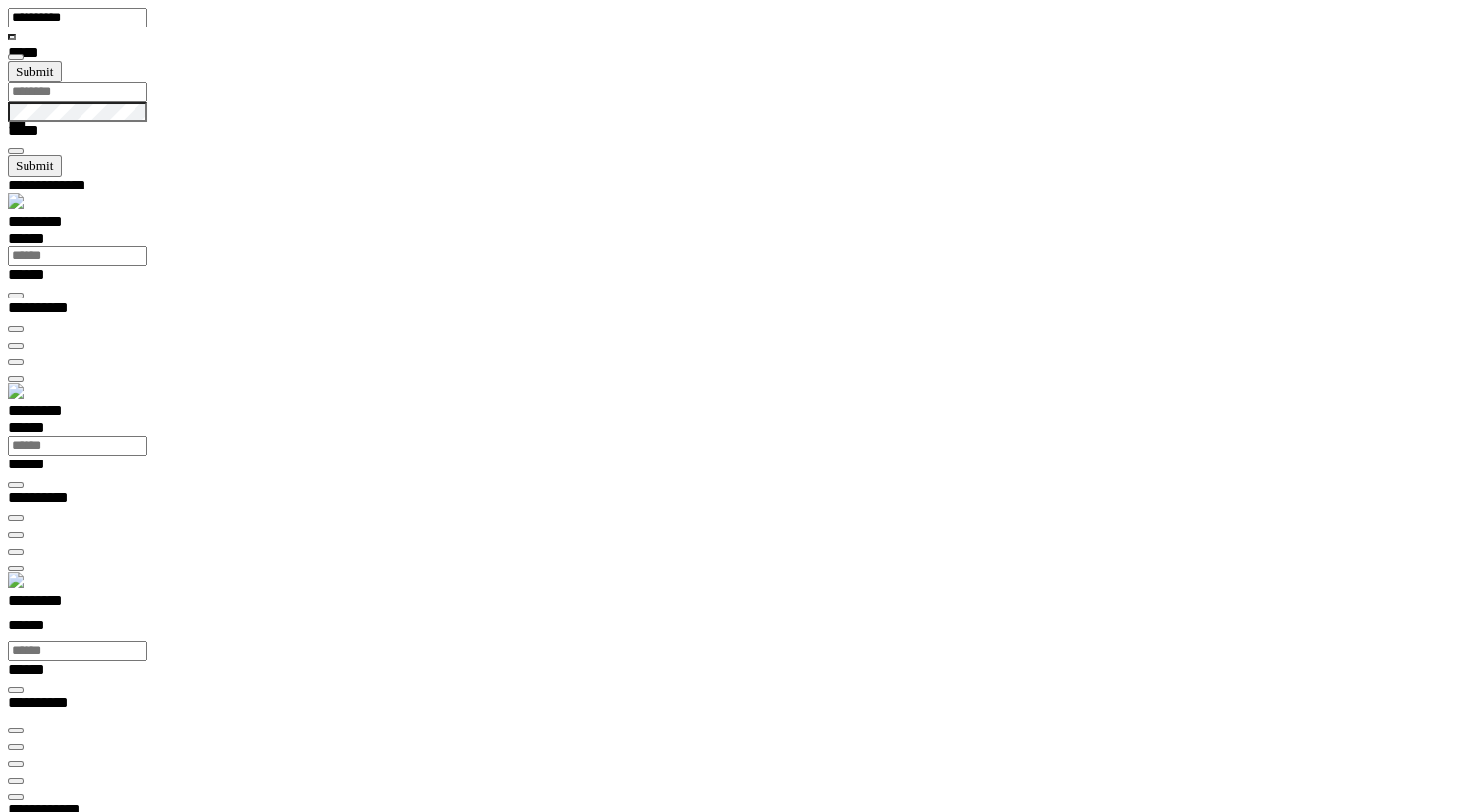 click on "********* ******" at bounding box center (736, 617) 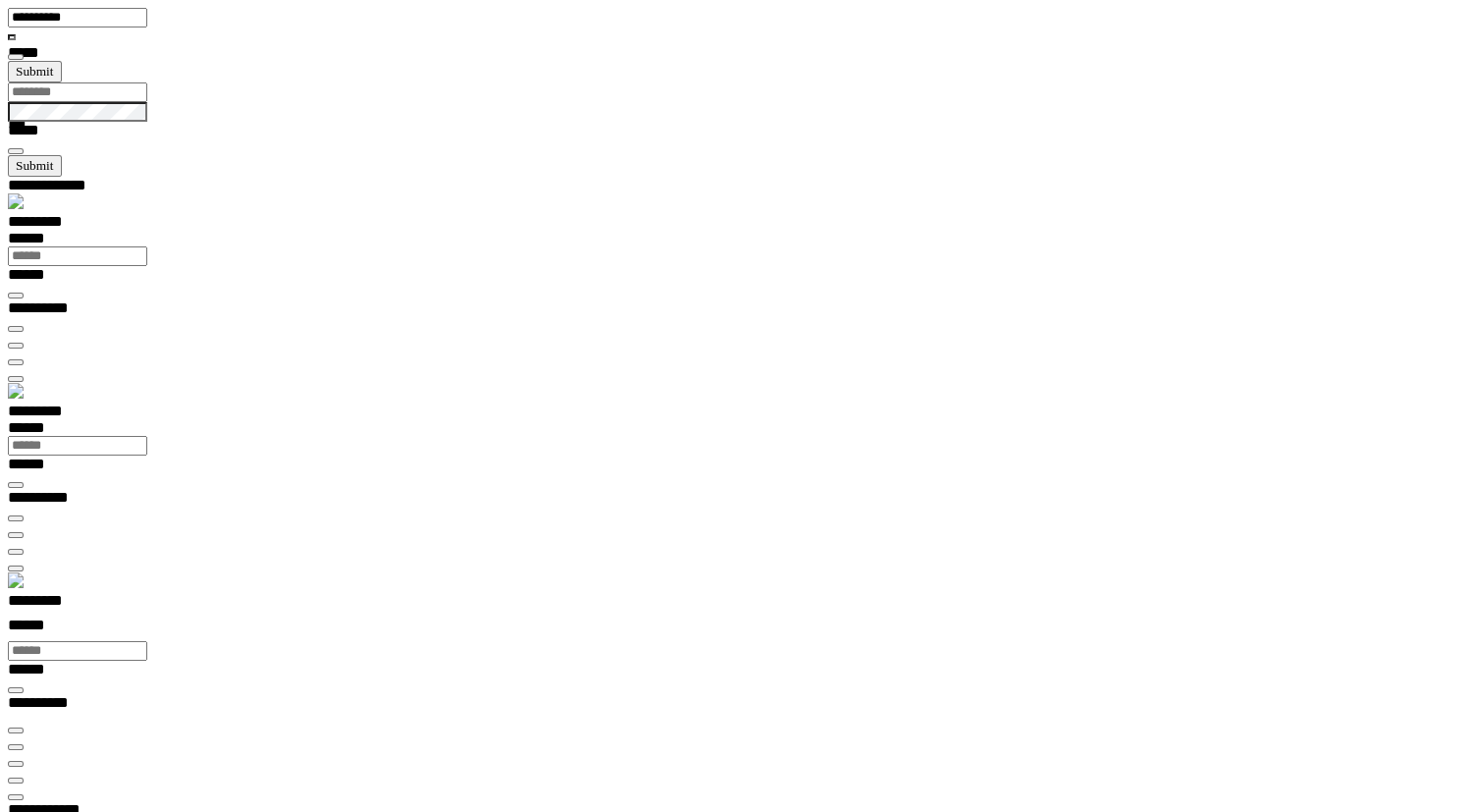 scroll, scrollTop: 0, scrollLeft: 0, axis: both 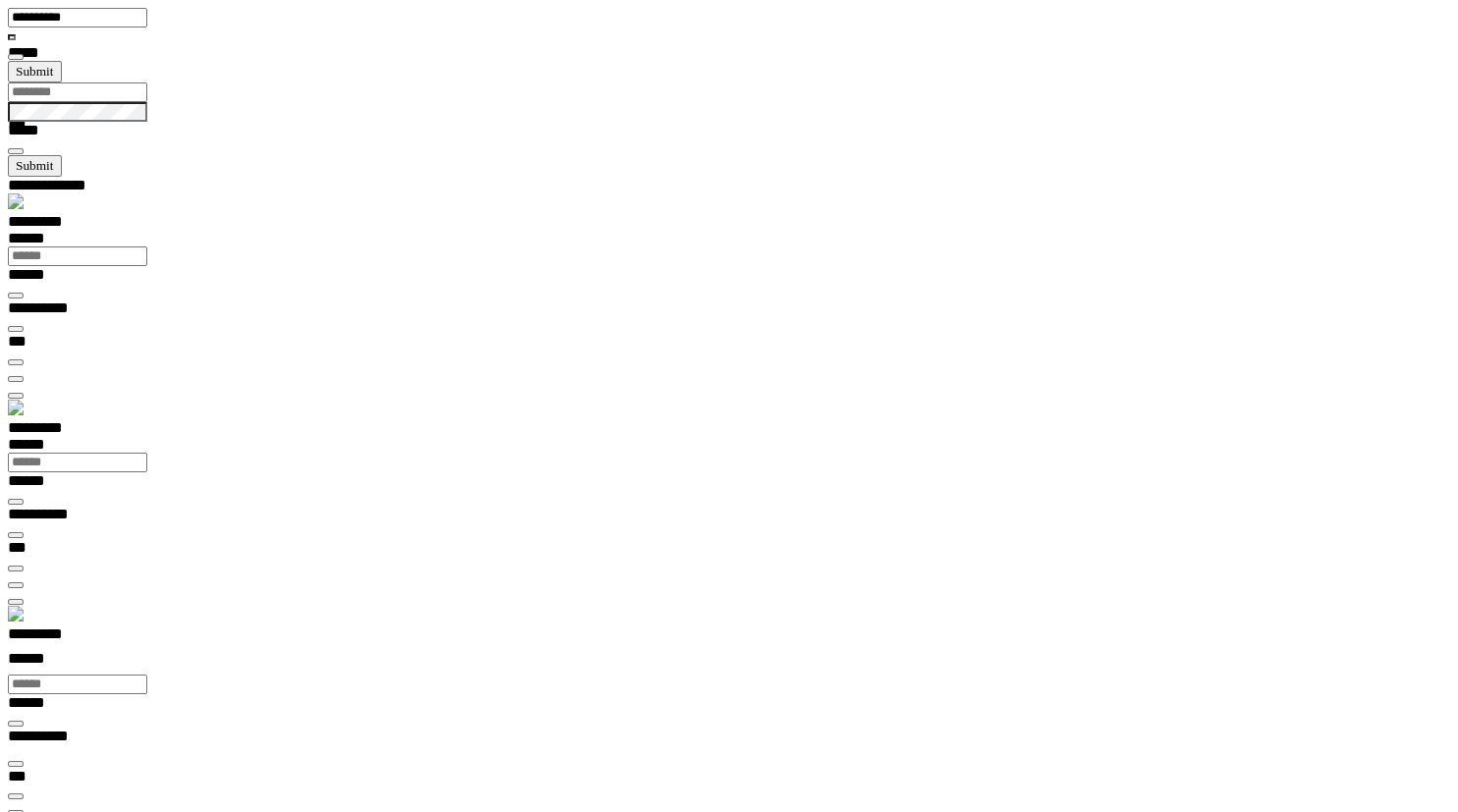 click at bounding box center (736, 13524) 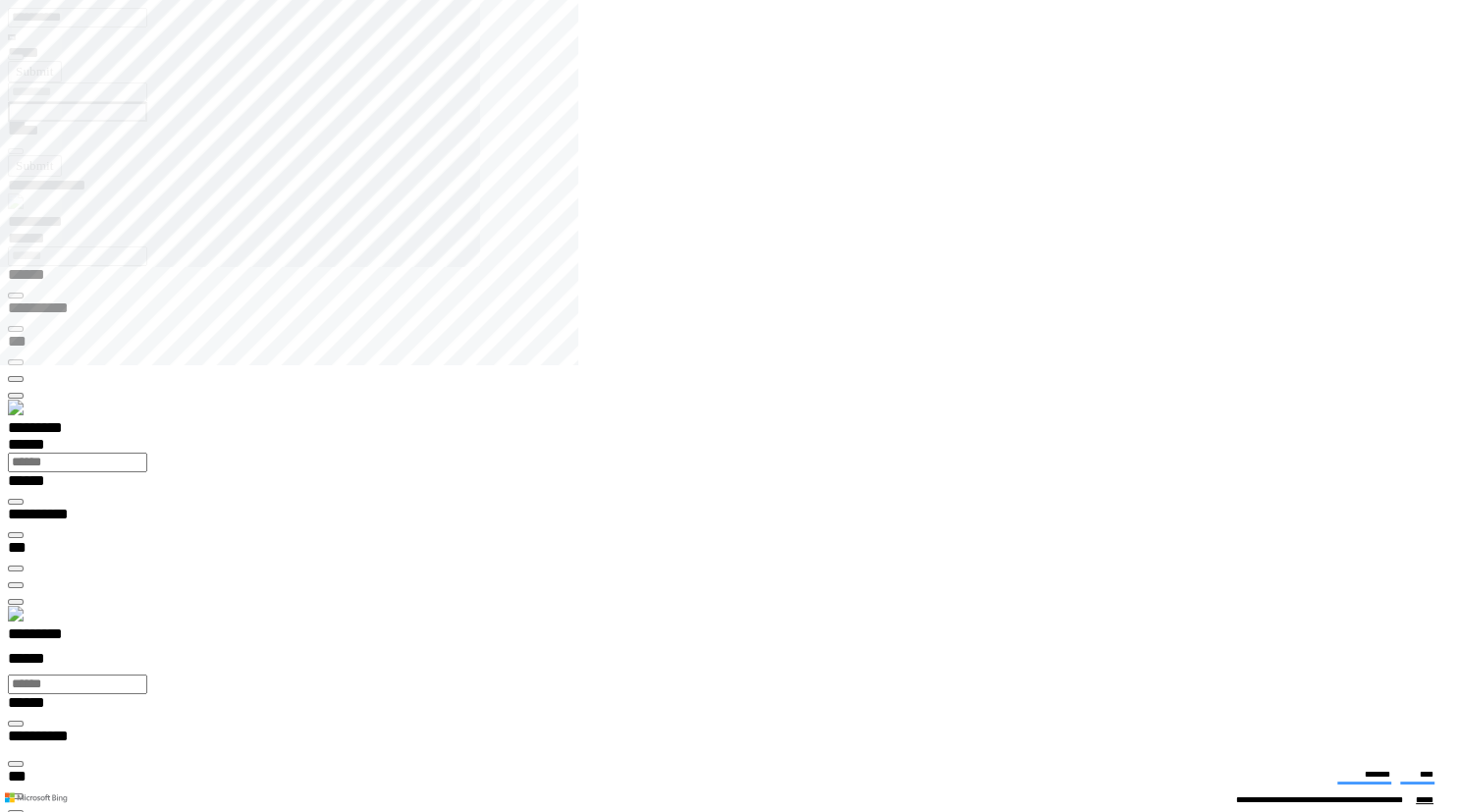 click on "**********" at bounding box center (69, 14185) 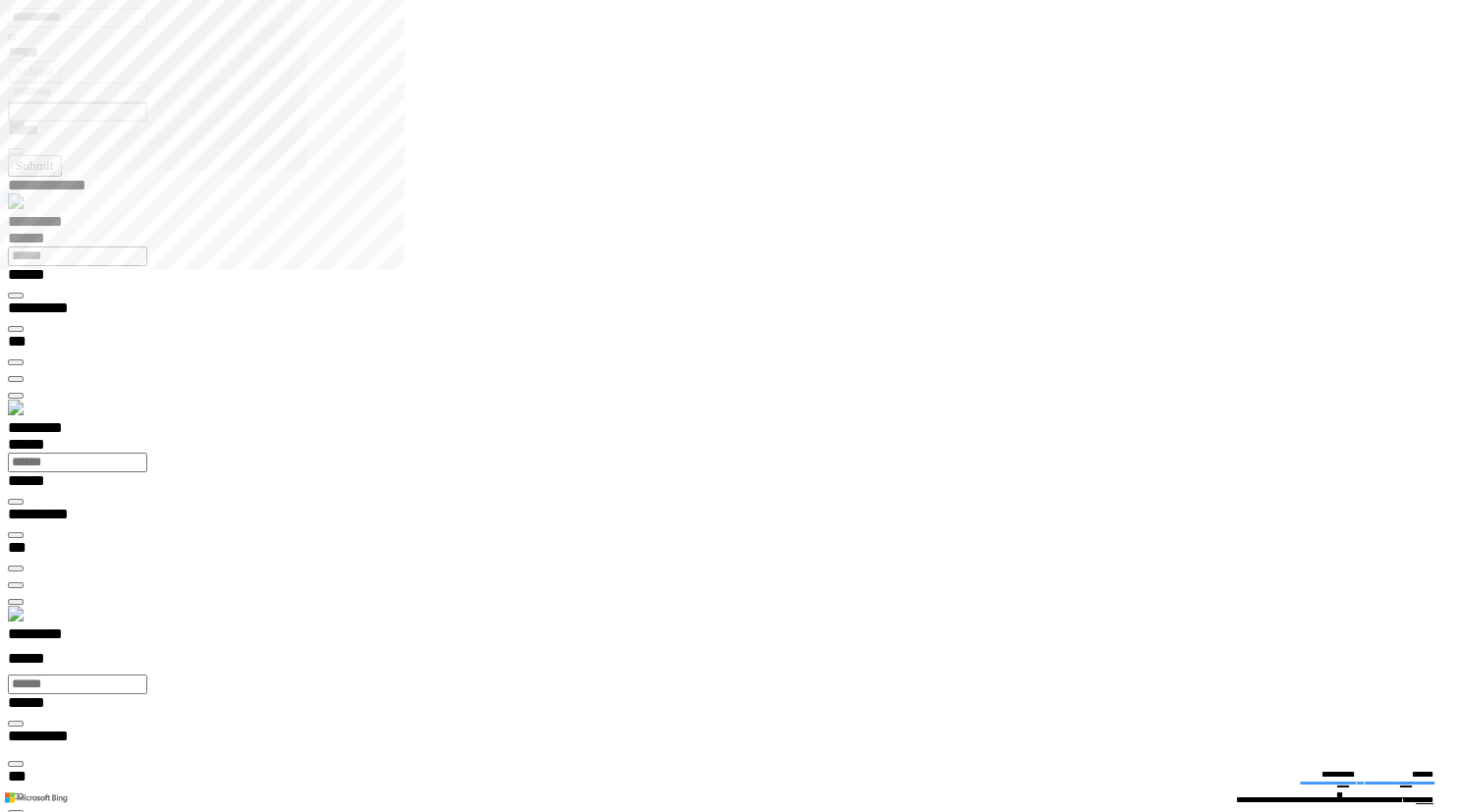 type on "**********" 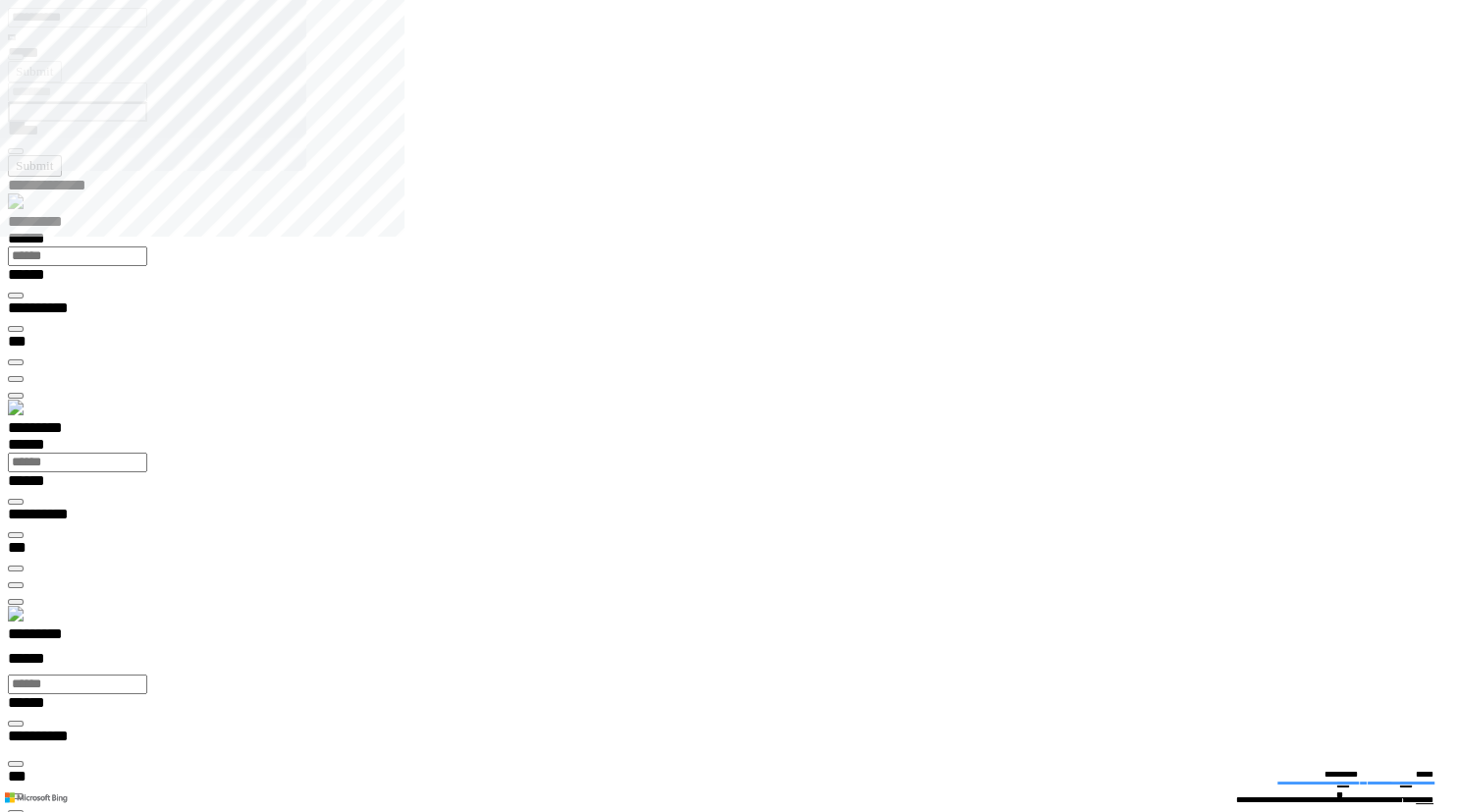 click on "**********" at bounding box center (38, 19890) 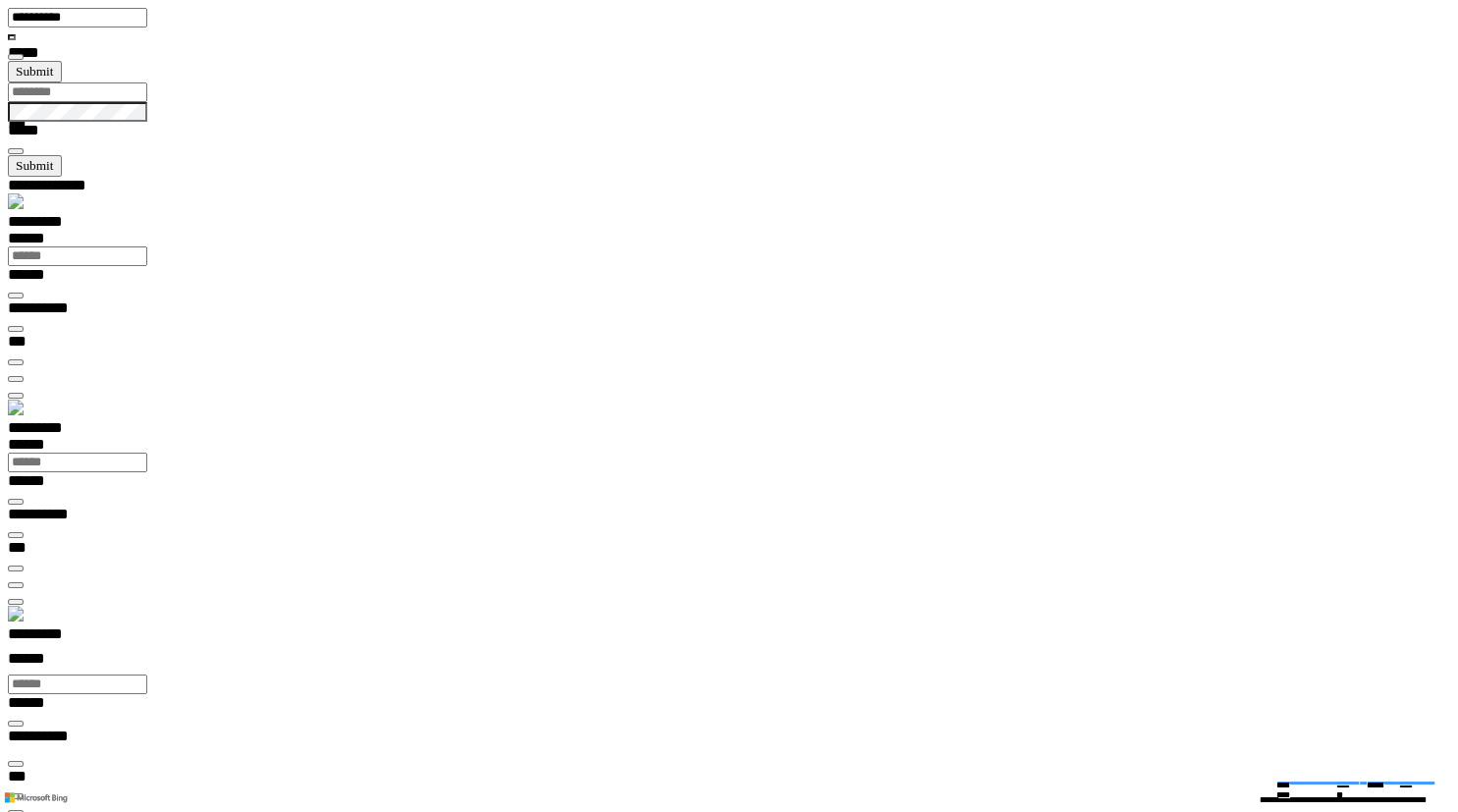 click at bounding box center [16, 15195] 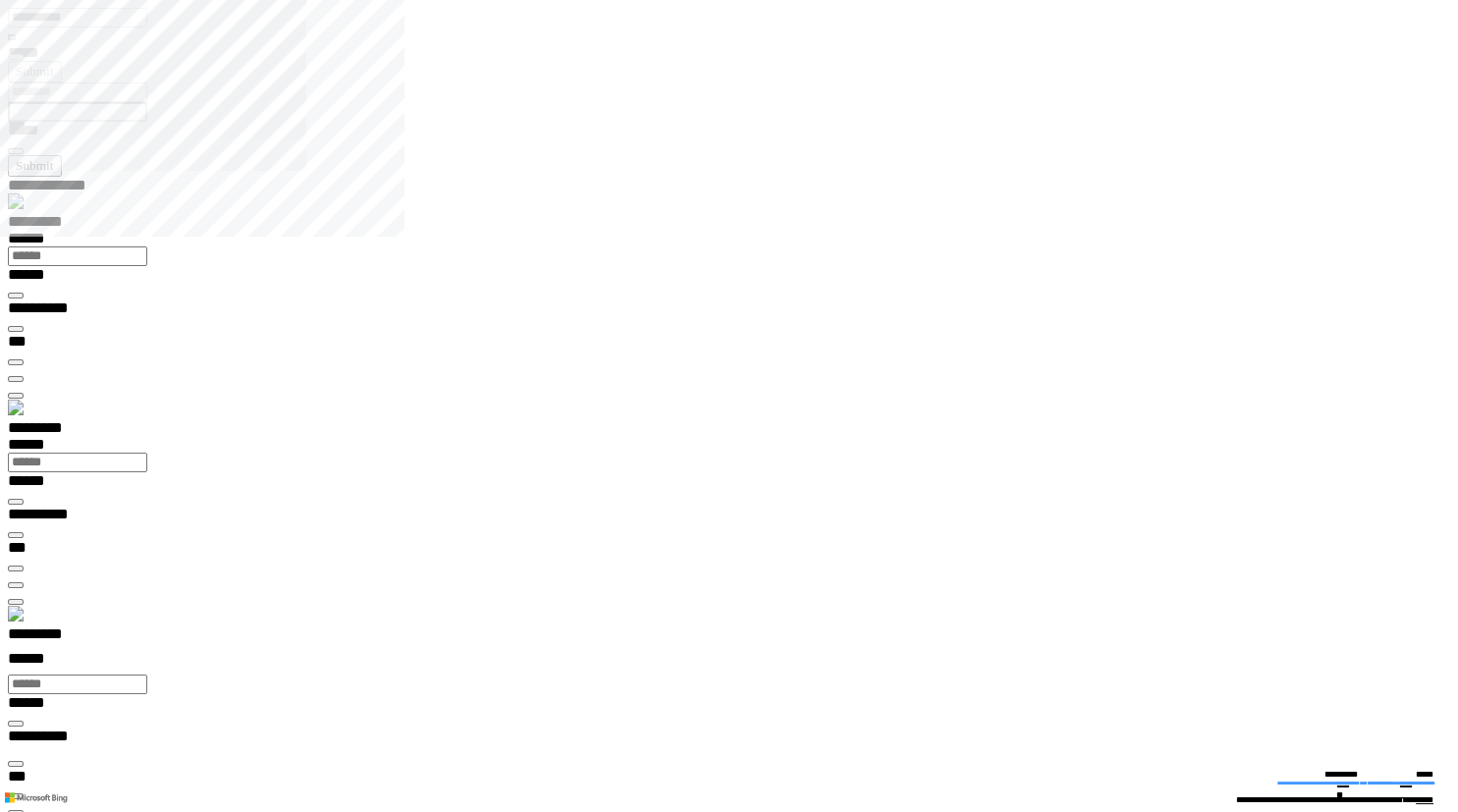 scroll, scrollTop: 98186, scrollLeft: 98182, axis: both 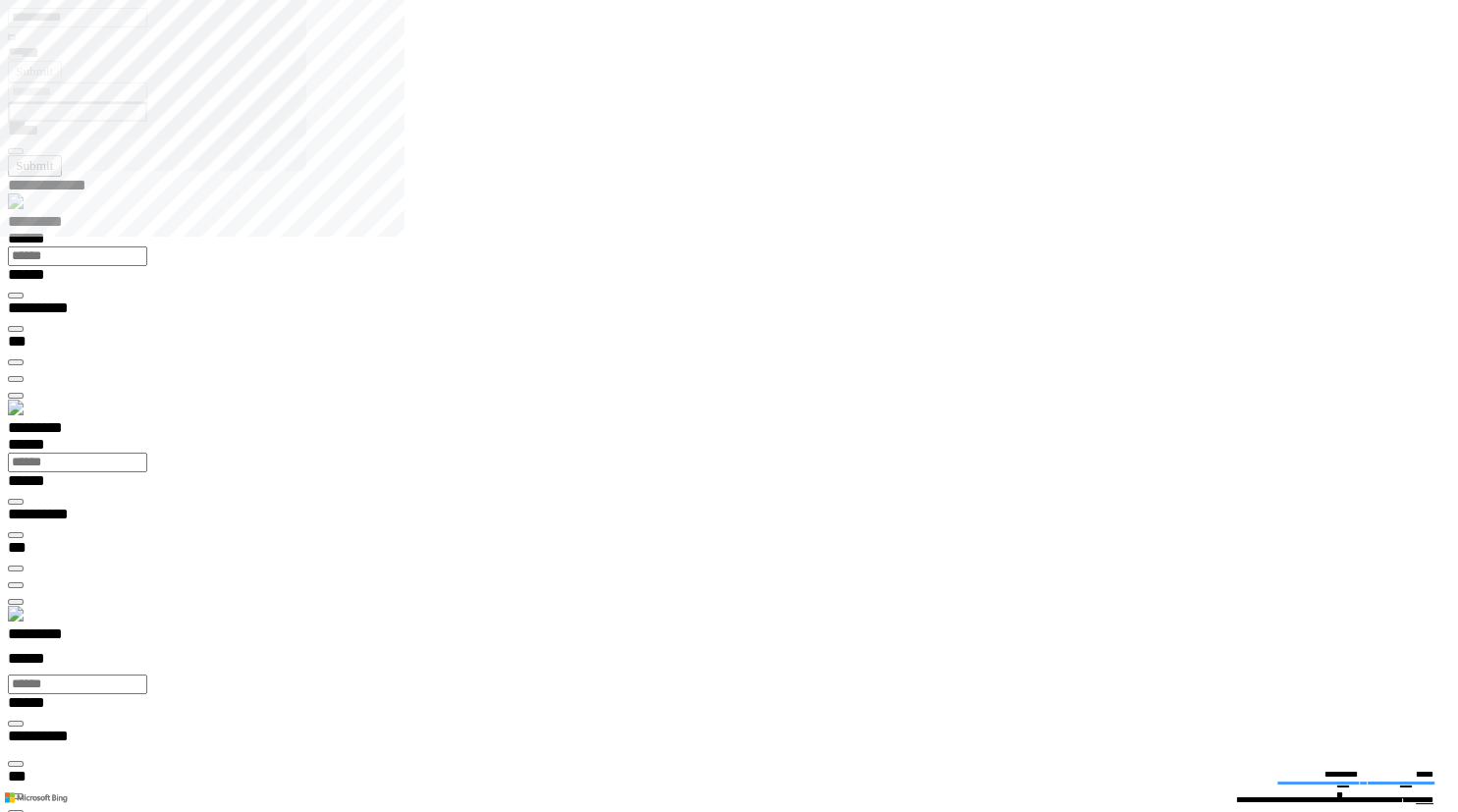 click at bounding box center [16, 18905] 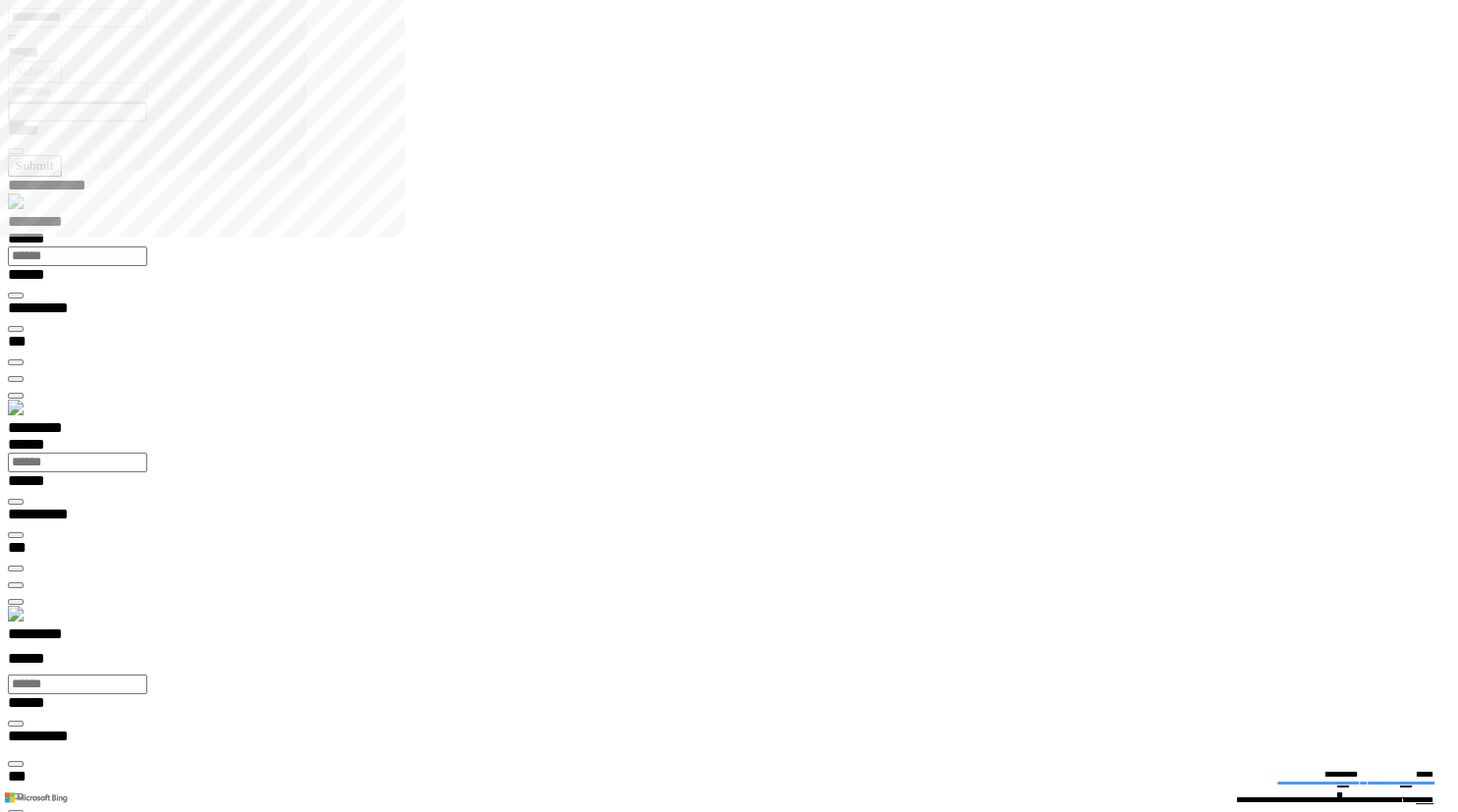 type 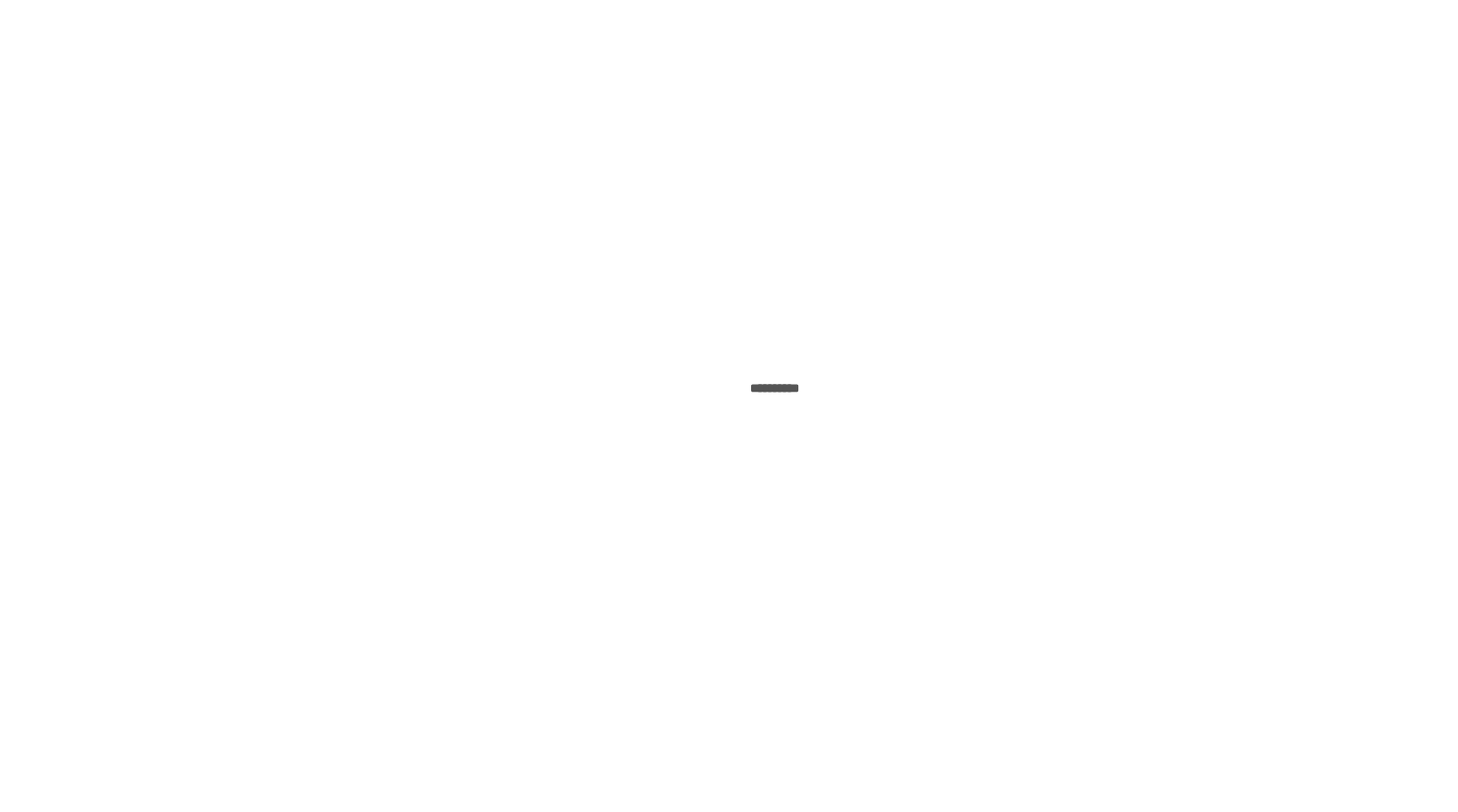 scroll, scrollTop: 0, scrollLeft: 0, axis: both 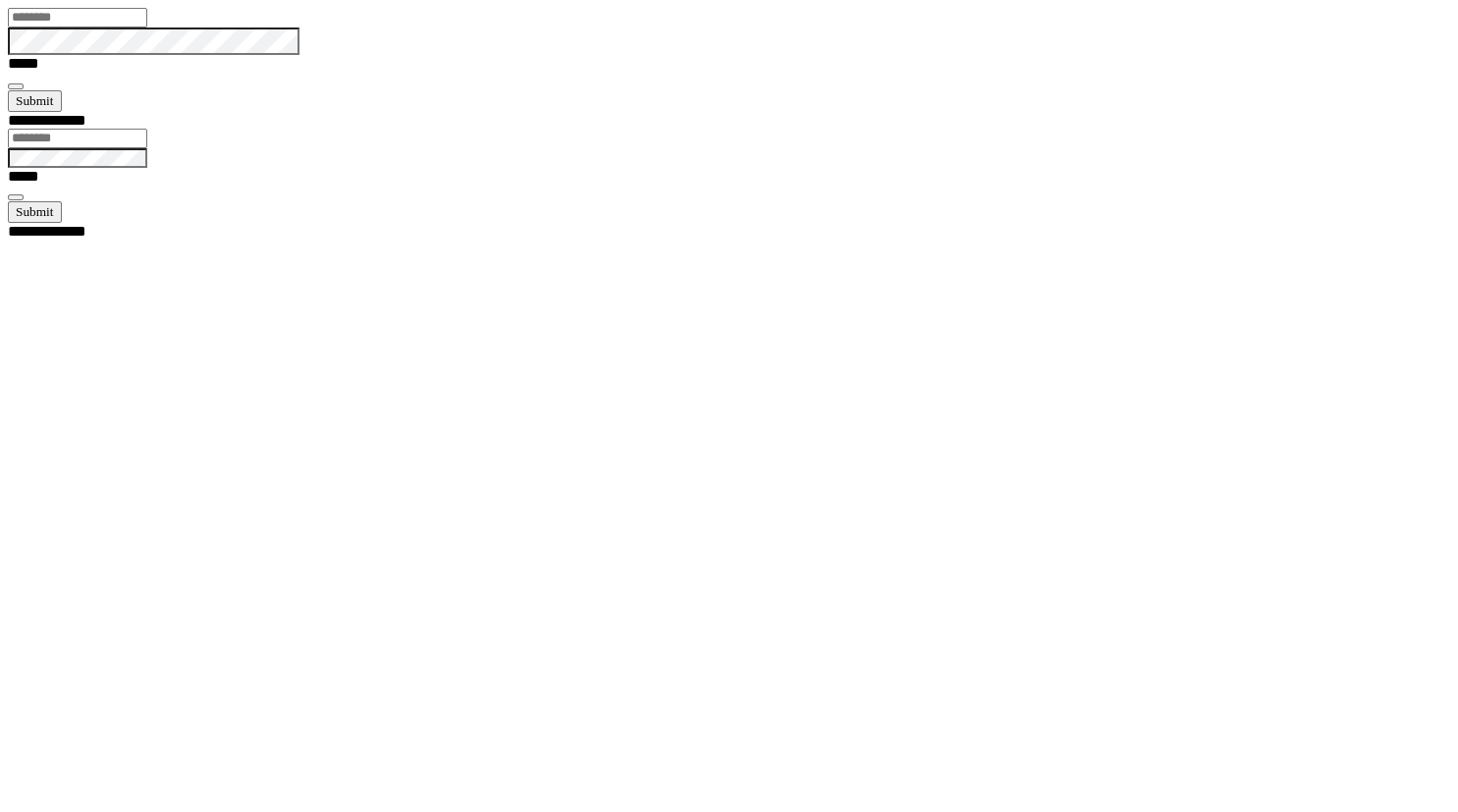 click at bounding box center (78, 18) 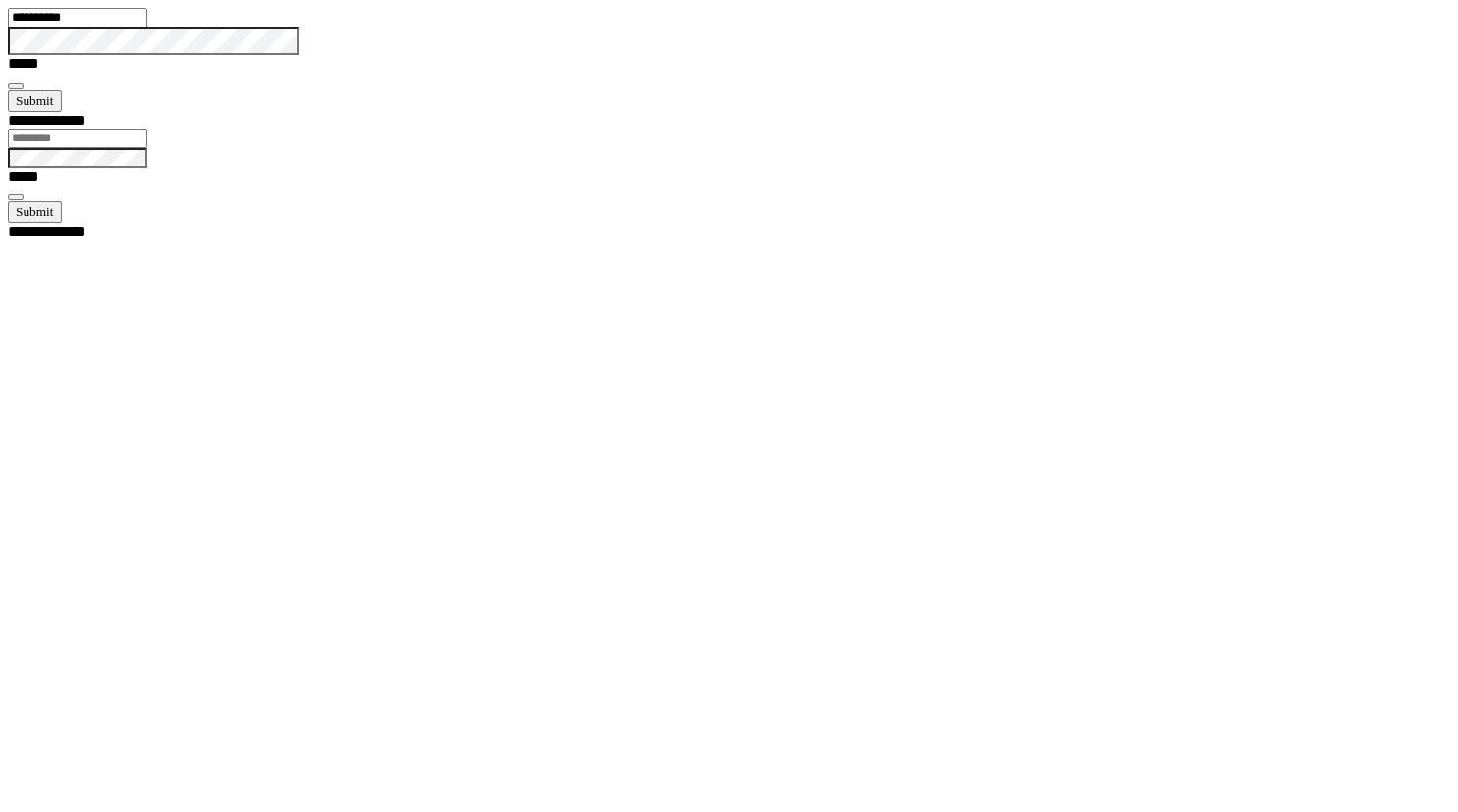 type on "**********" 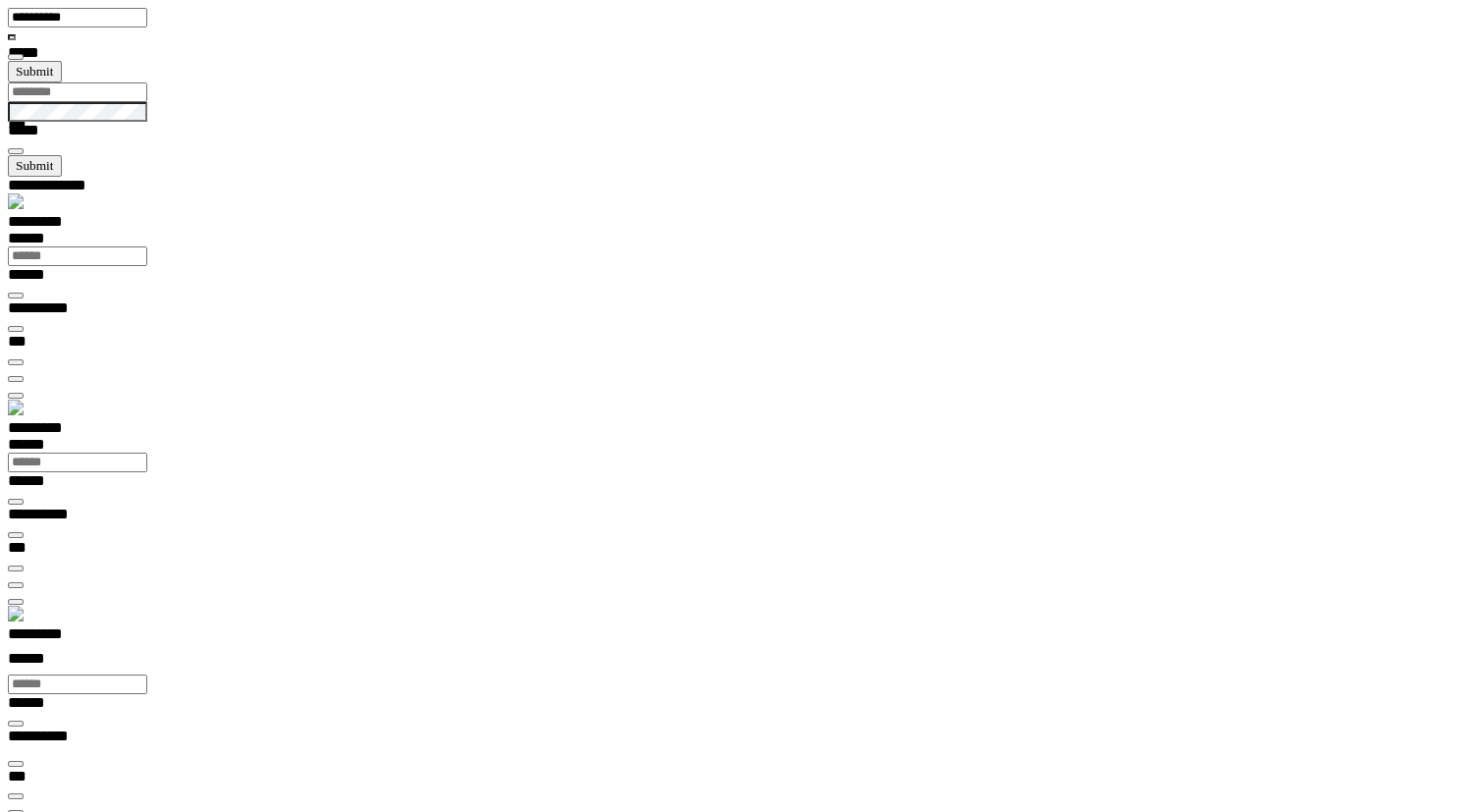 click on "*********" at bounding box center [56, 637] 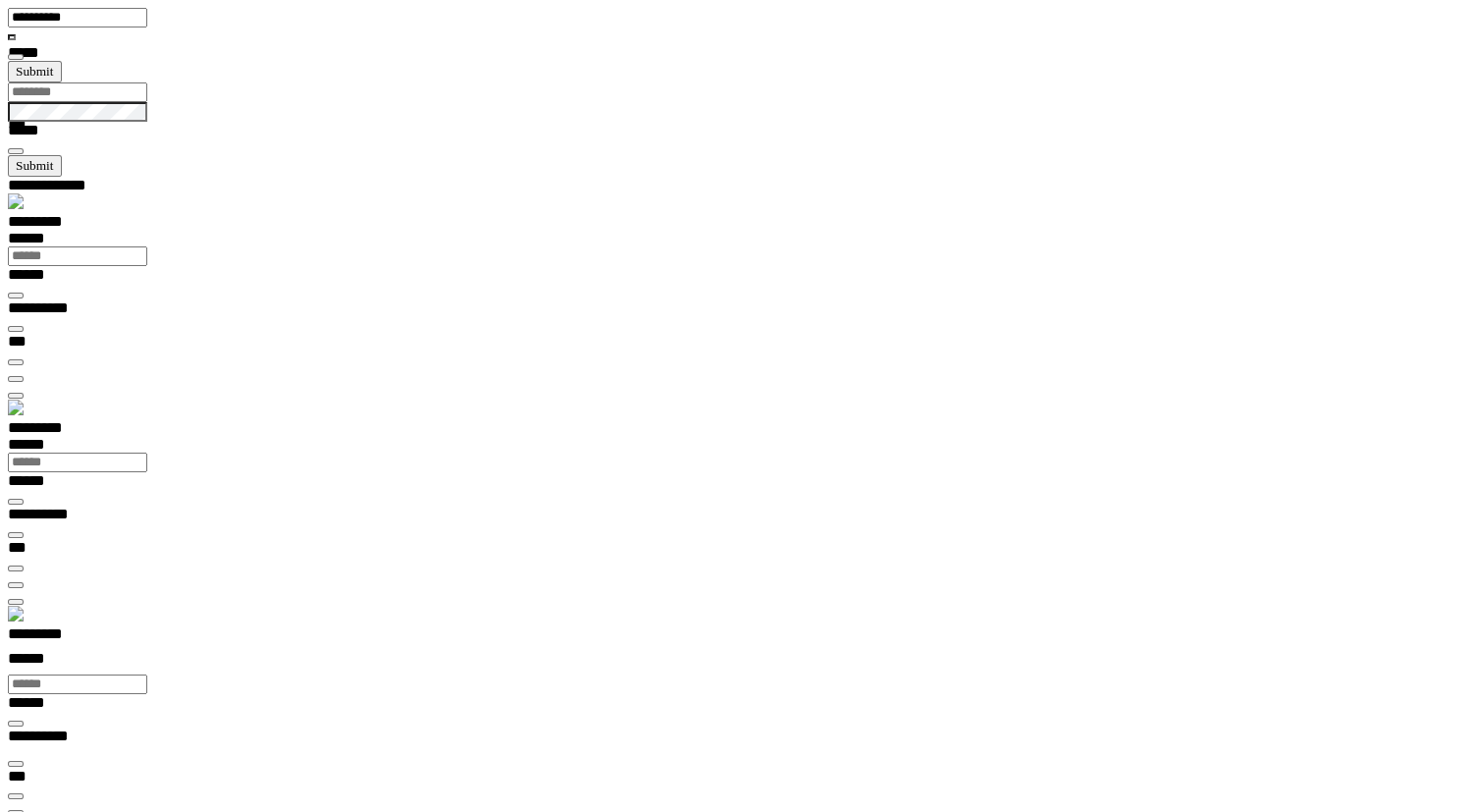 scroll, scrollTop: 0, scrollLeft: 0, axis: both 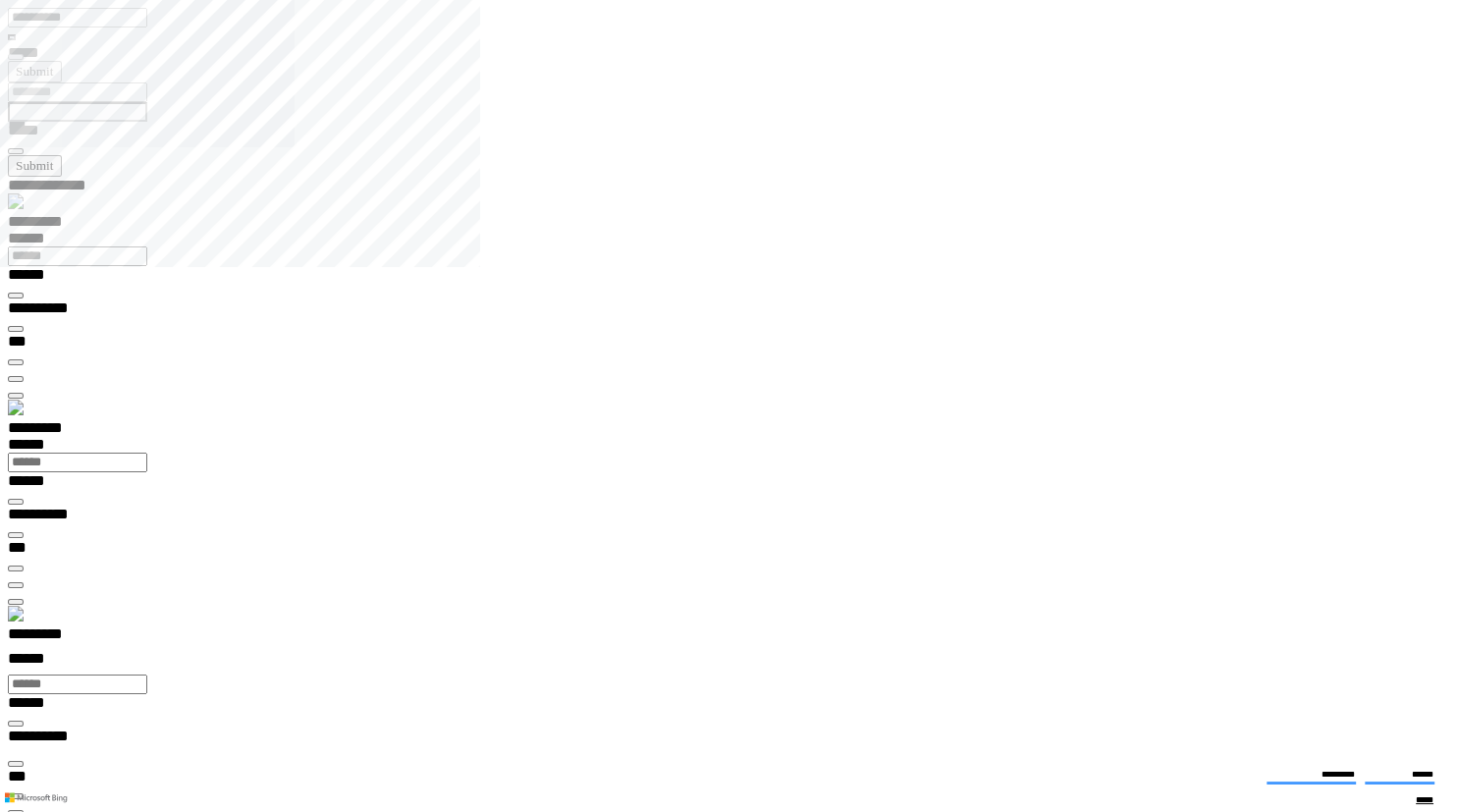 click on "**********" at bounding box center [736, 13451] 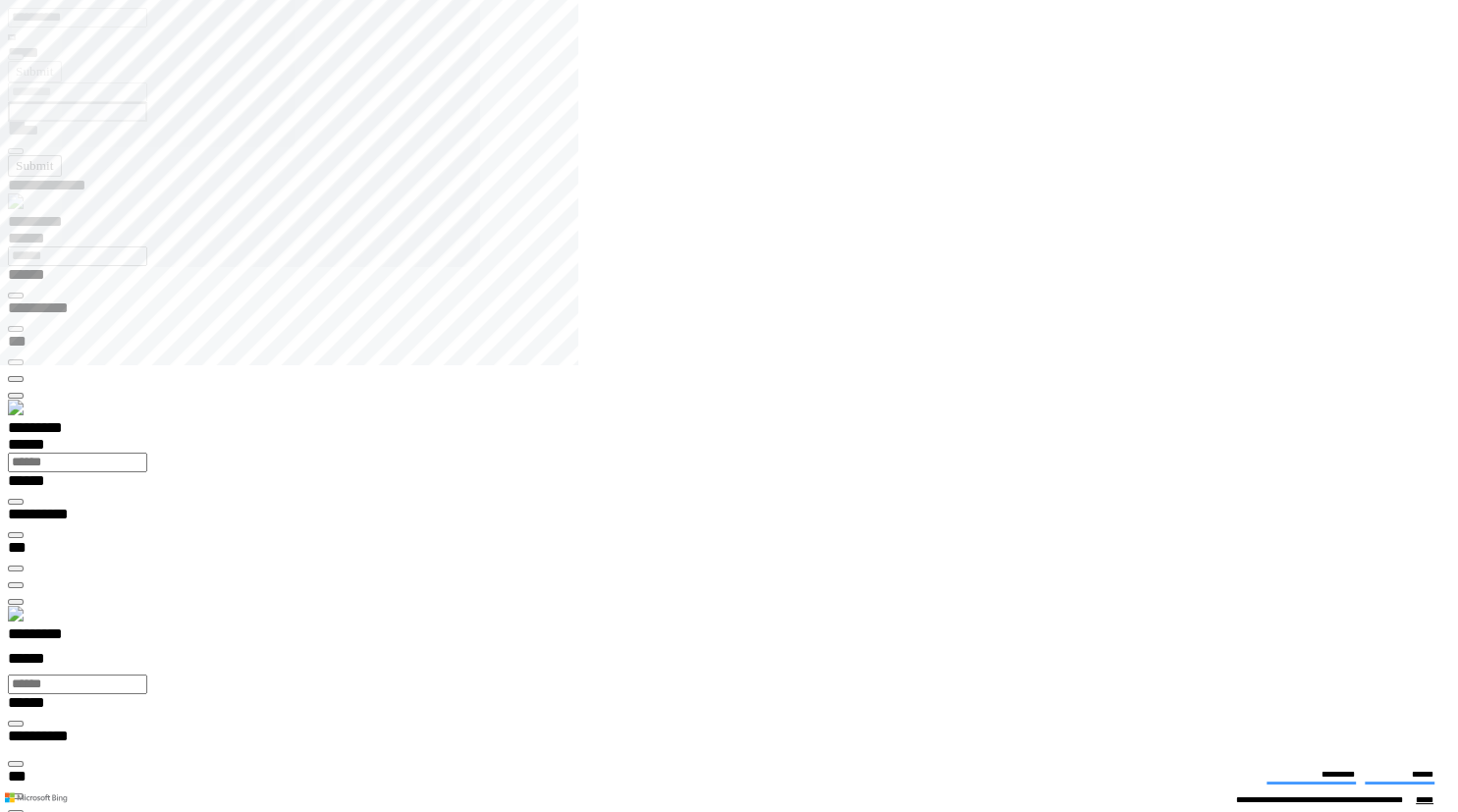 click at bounding box center (736, 13524) 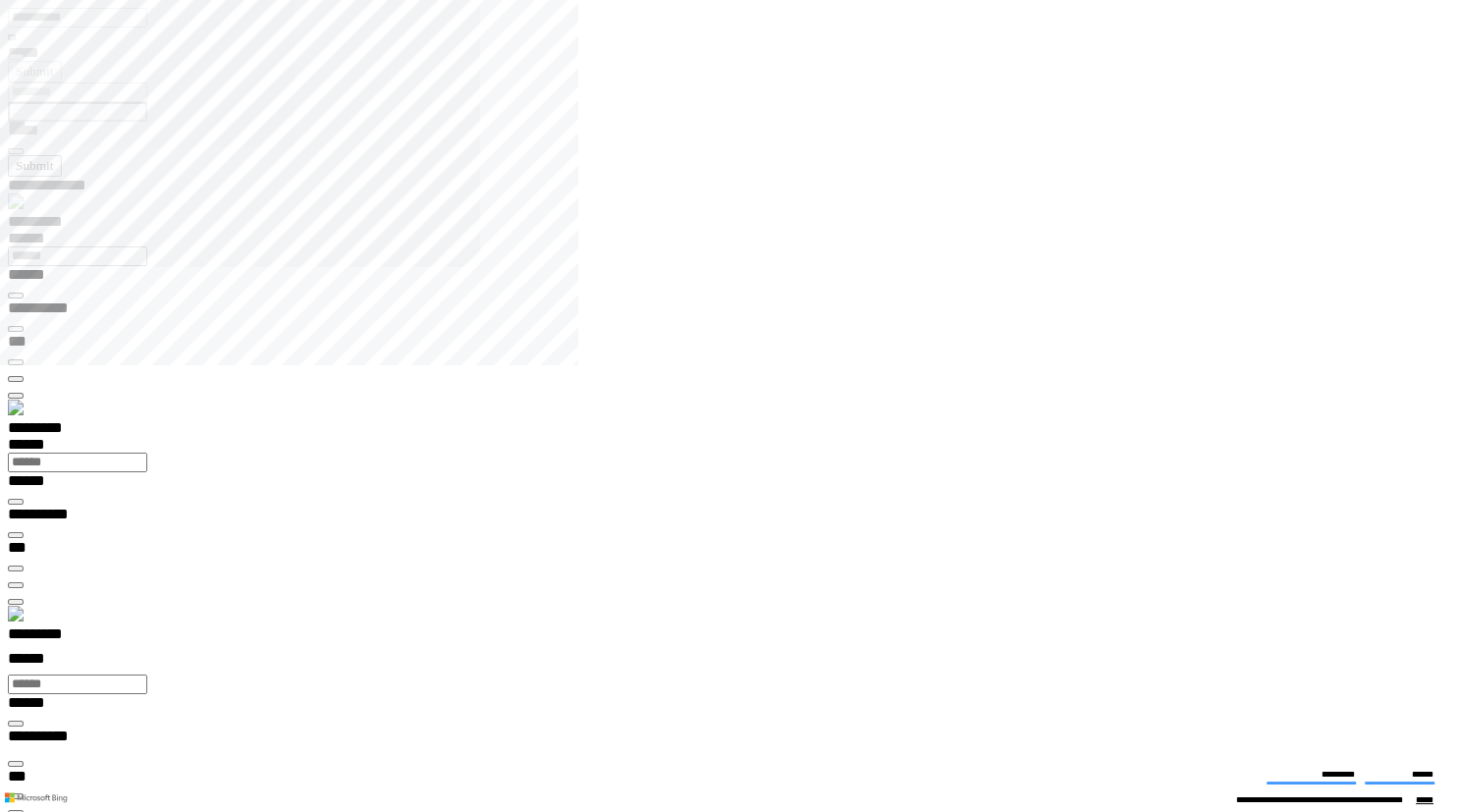 type on "**********" 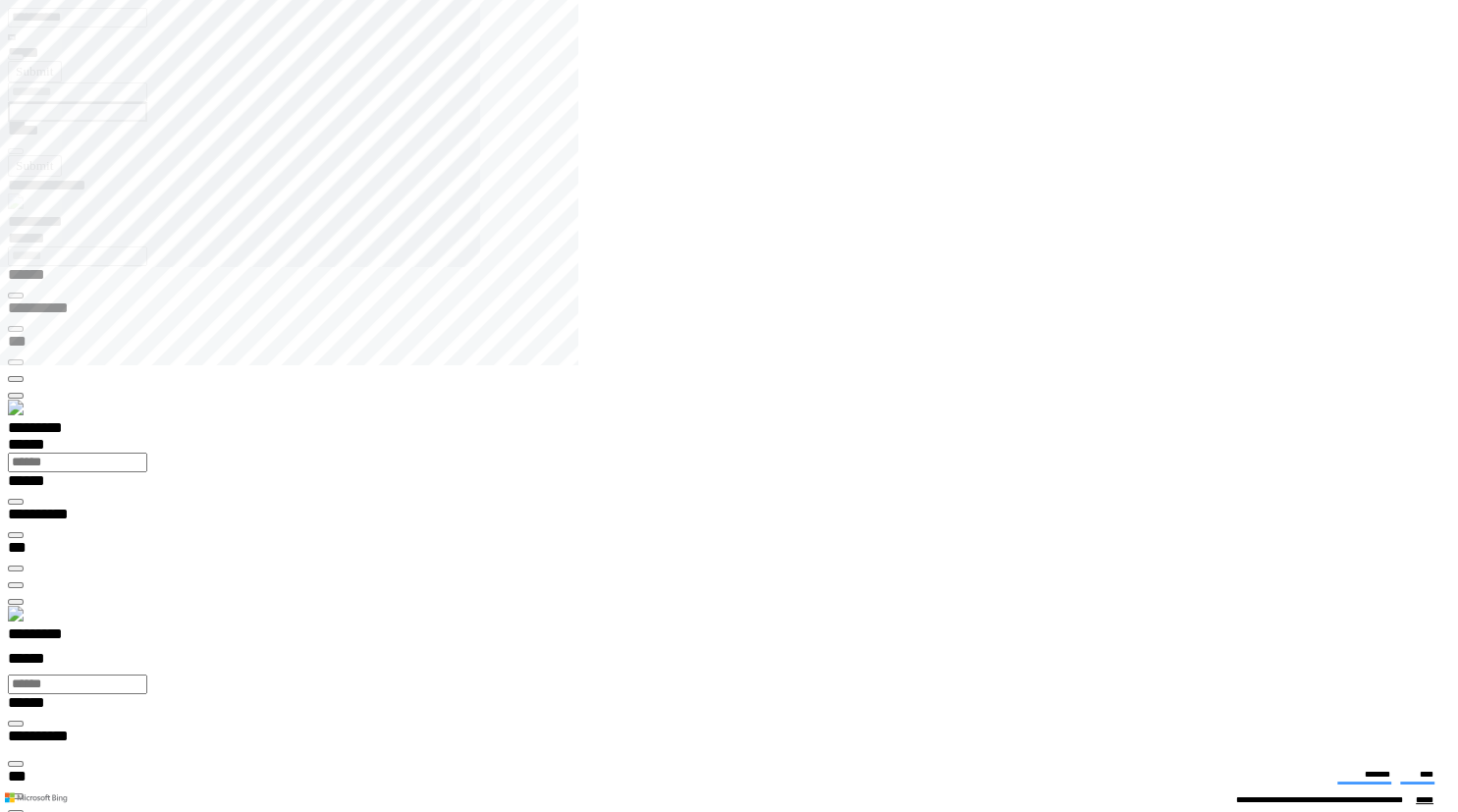 click on "**********" at bounding box center [442, 14302] 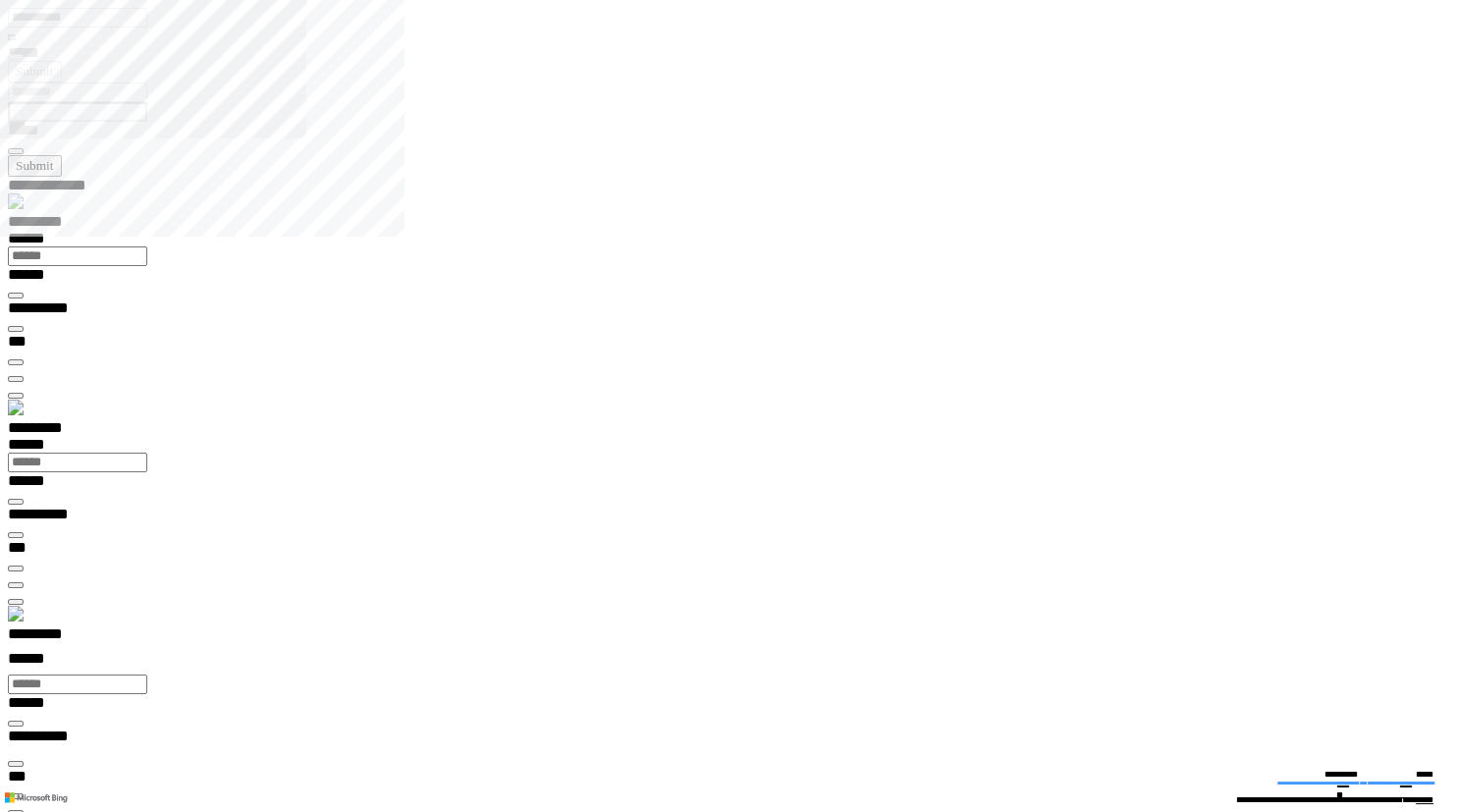 type on "**********" 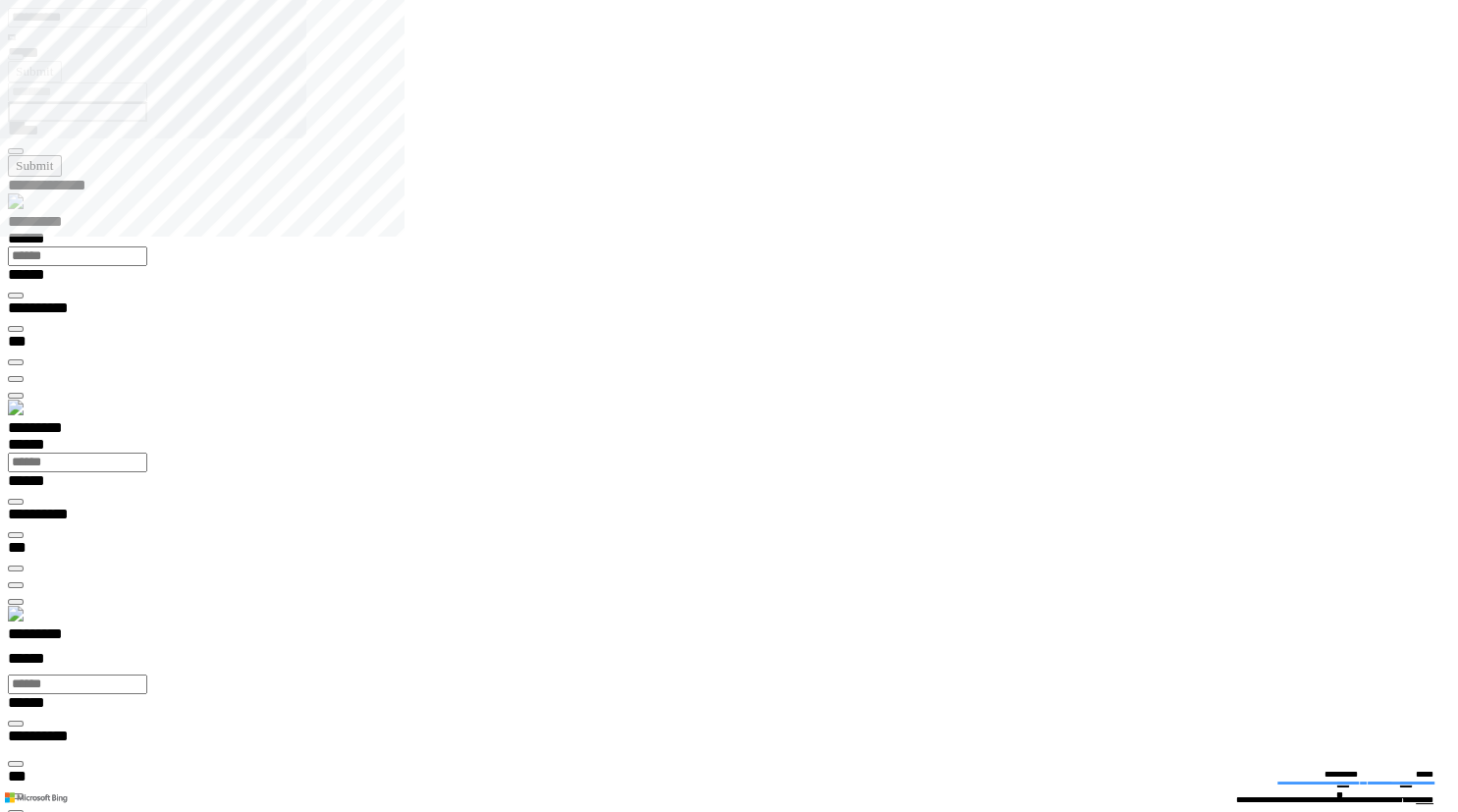 click on "**********" at bounding box center [38, 19890] 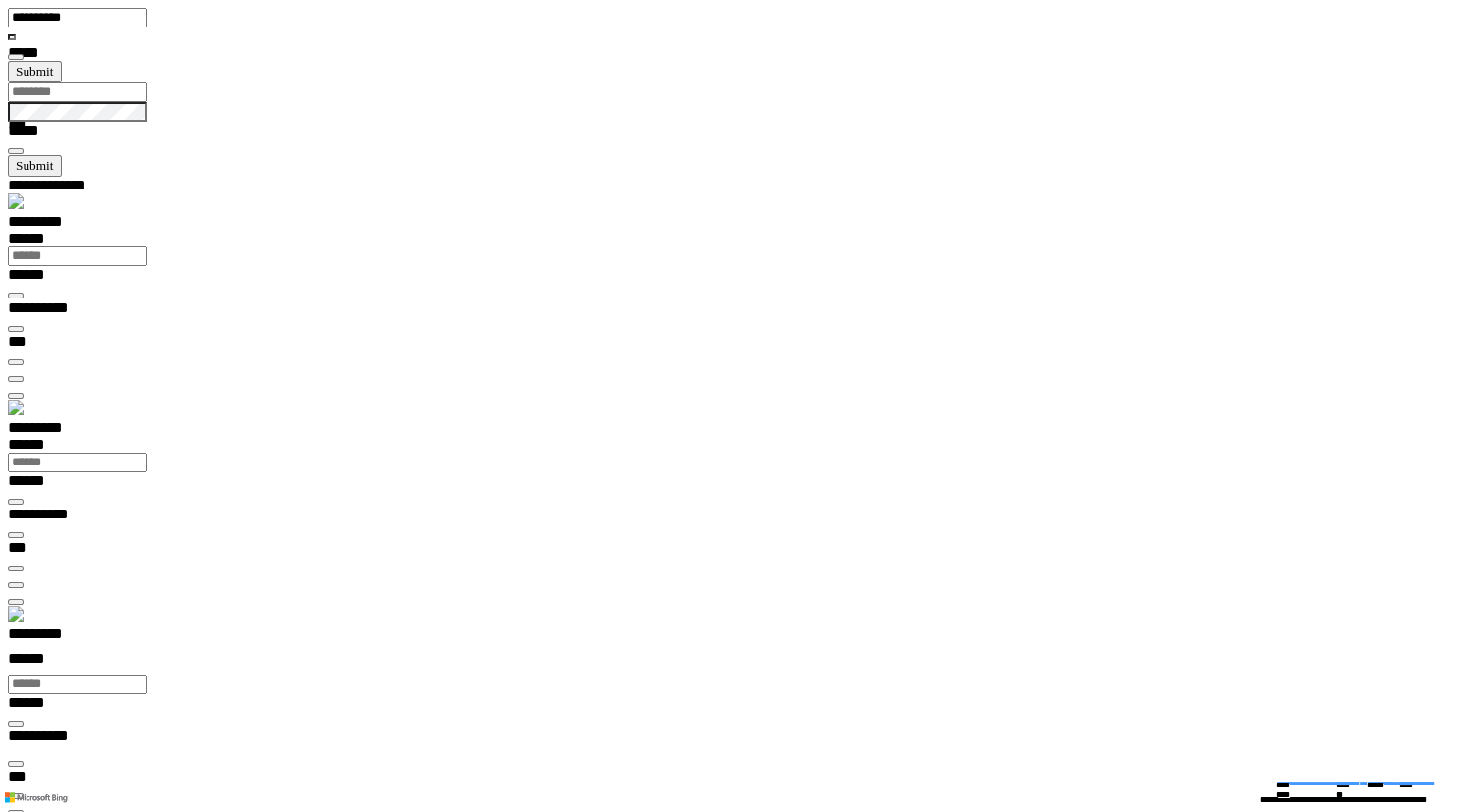 click at bounding box center [16, 15195] 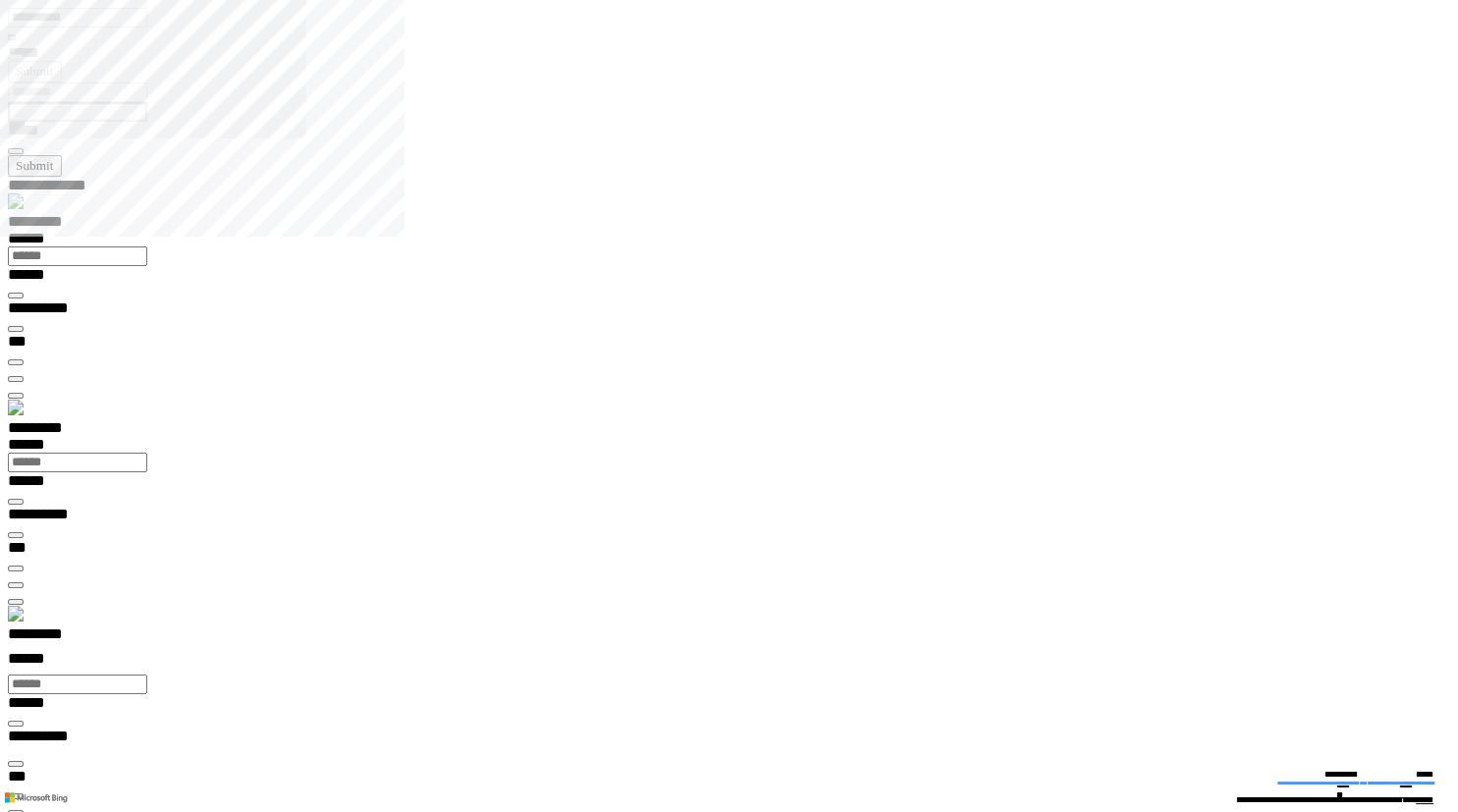 click at bounding box center (16, 15124) 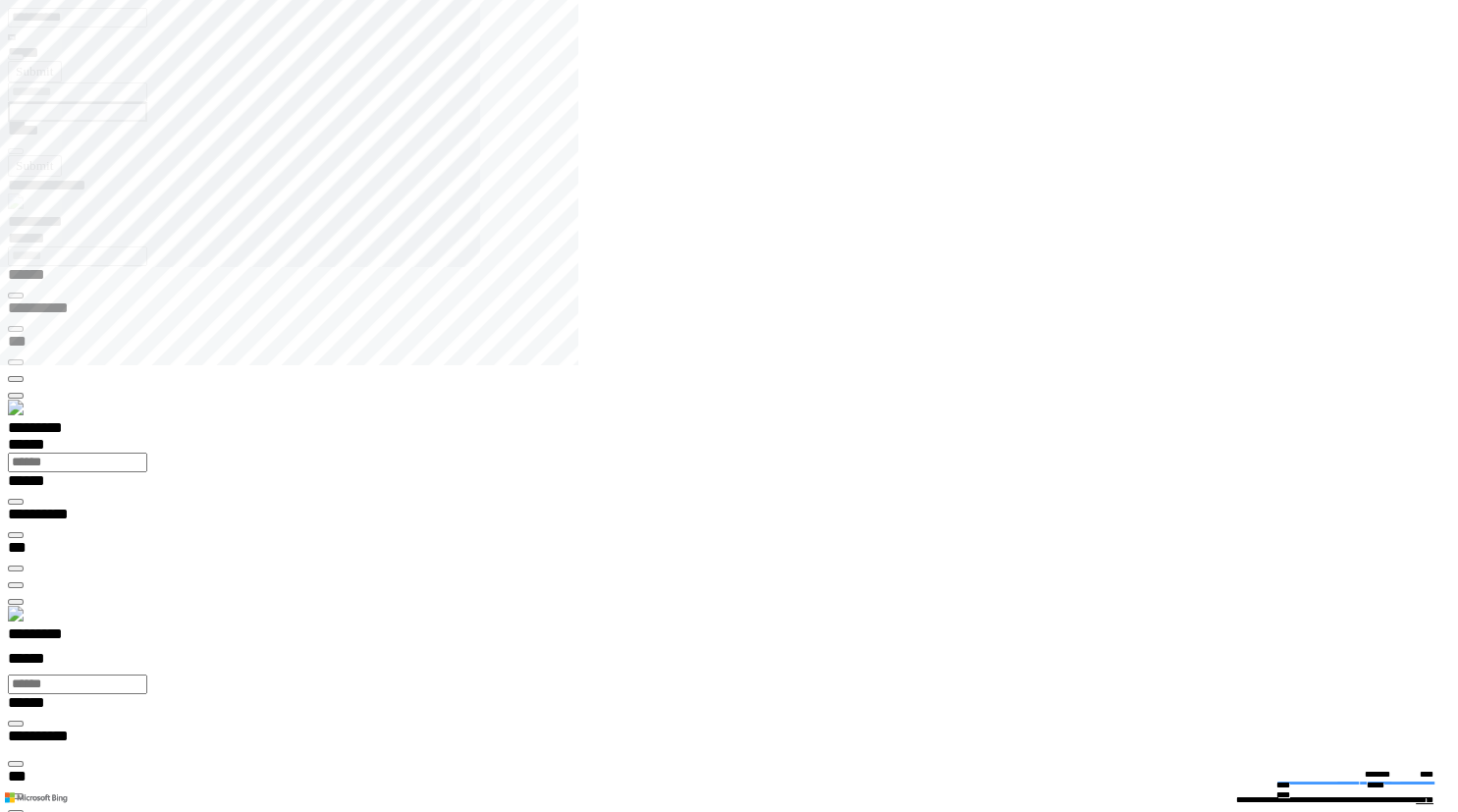 click at bounding box center (16, 13597) 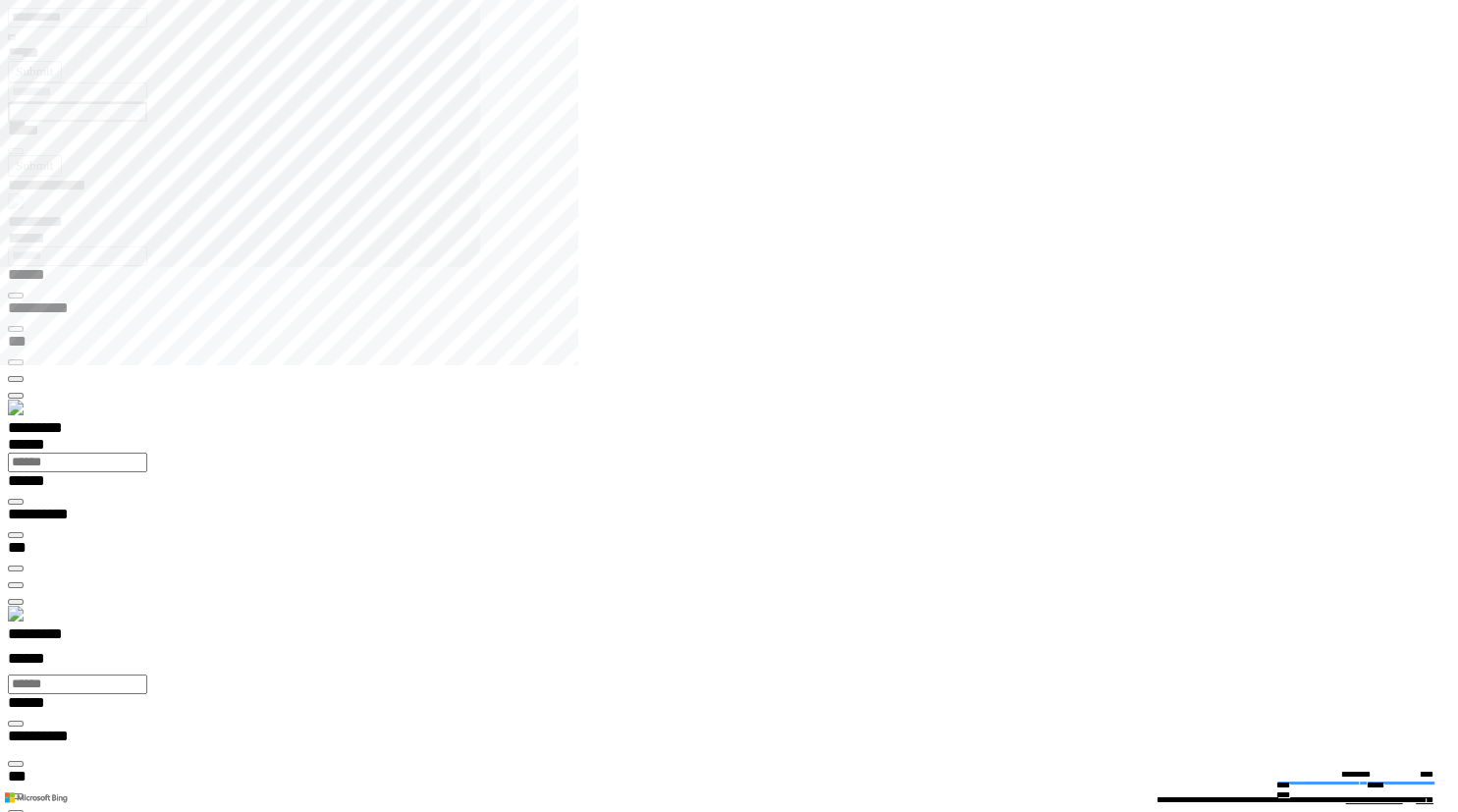 click at bounding box center (736, 13524) 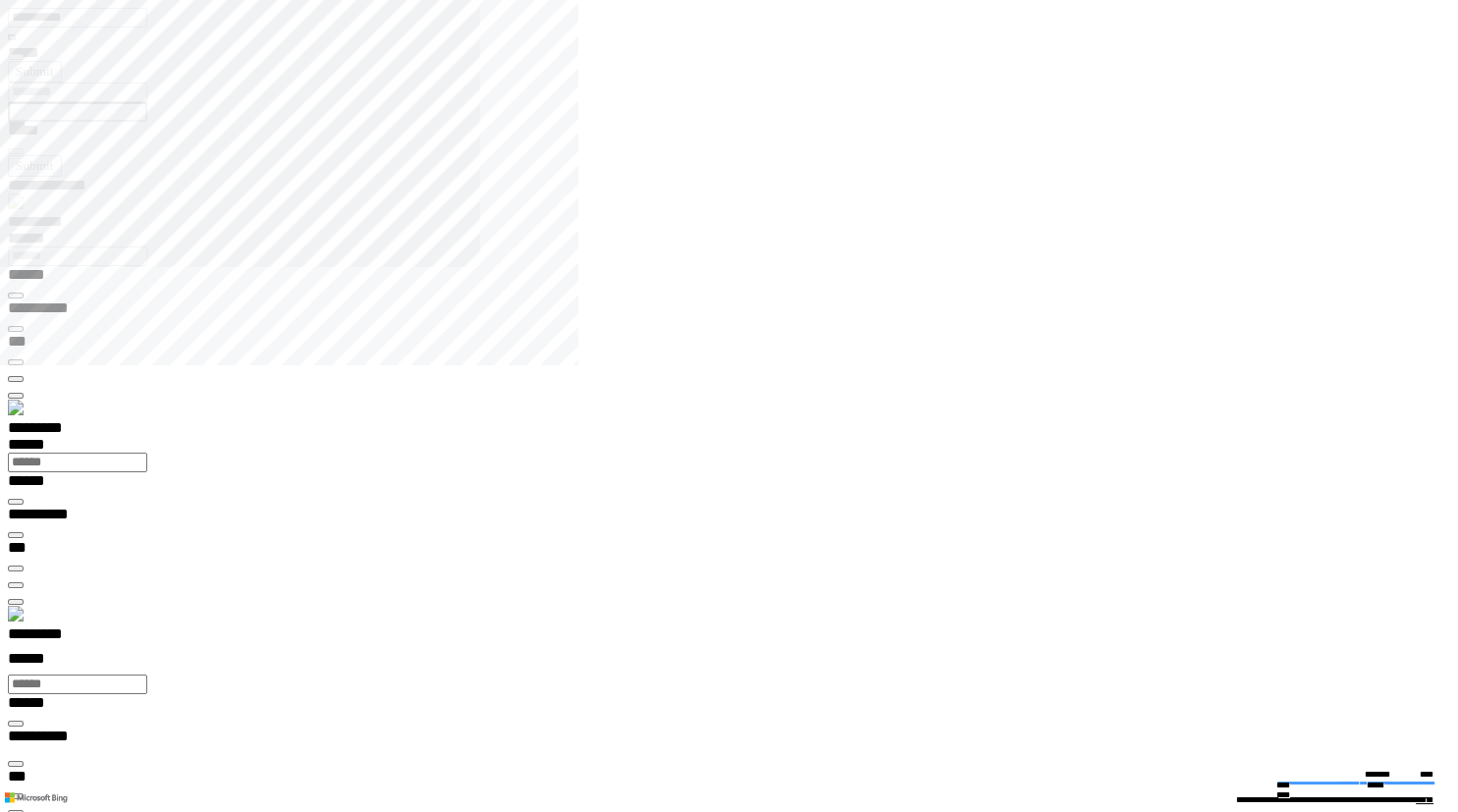 click on "**********" at bounding box center [73, 13899] 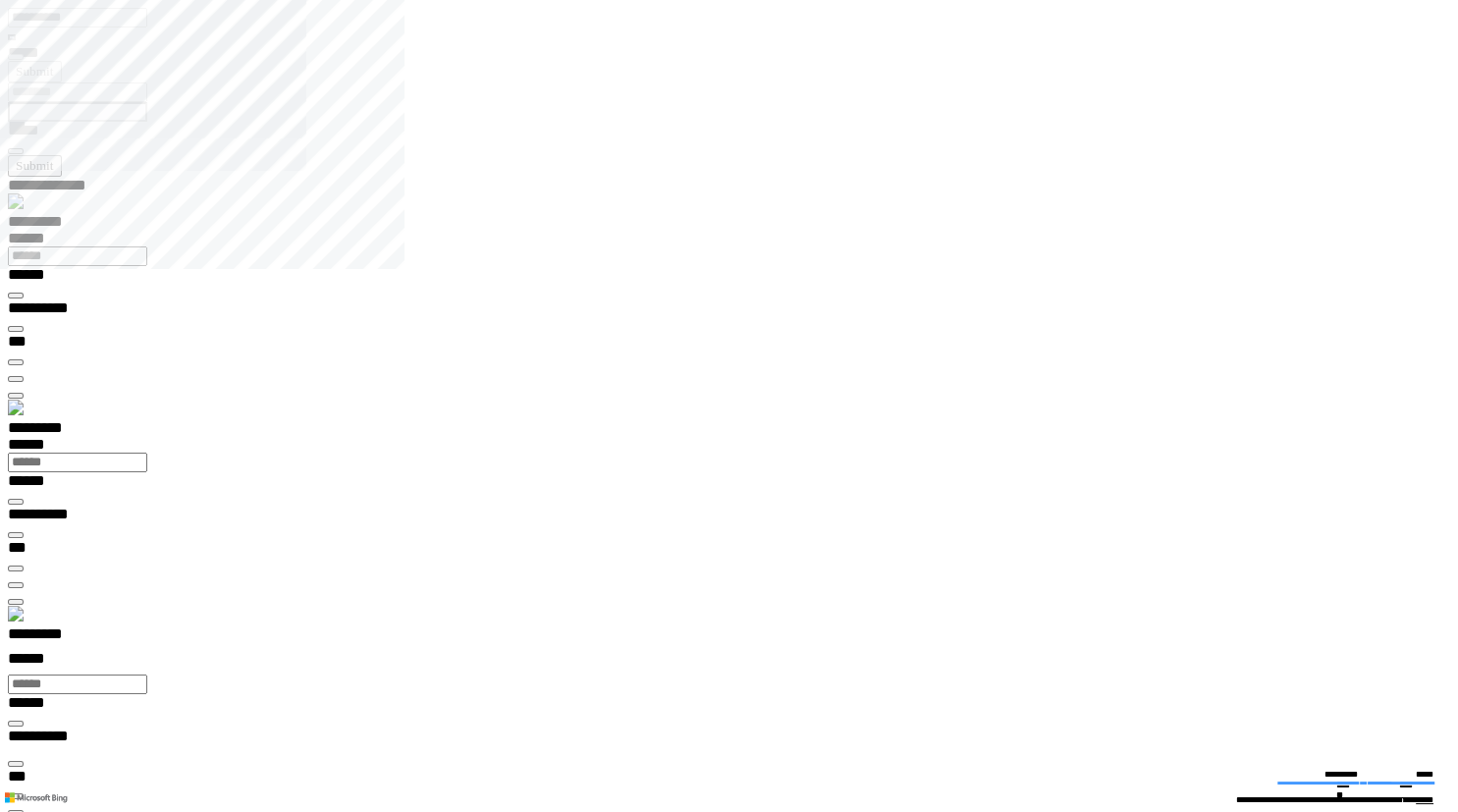 type on "*********" 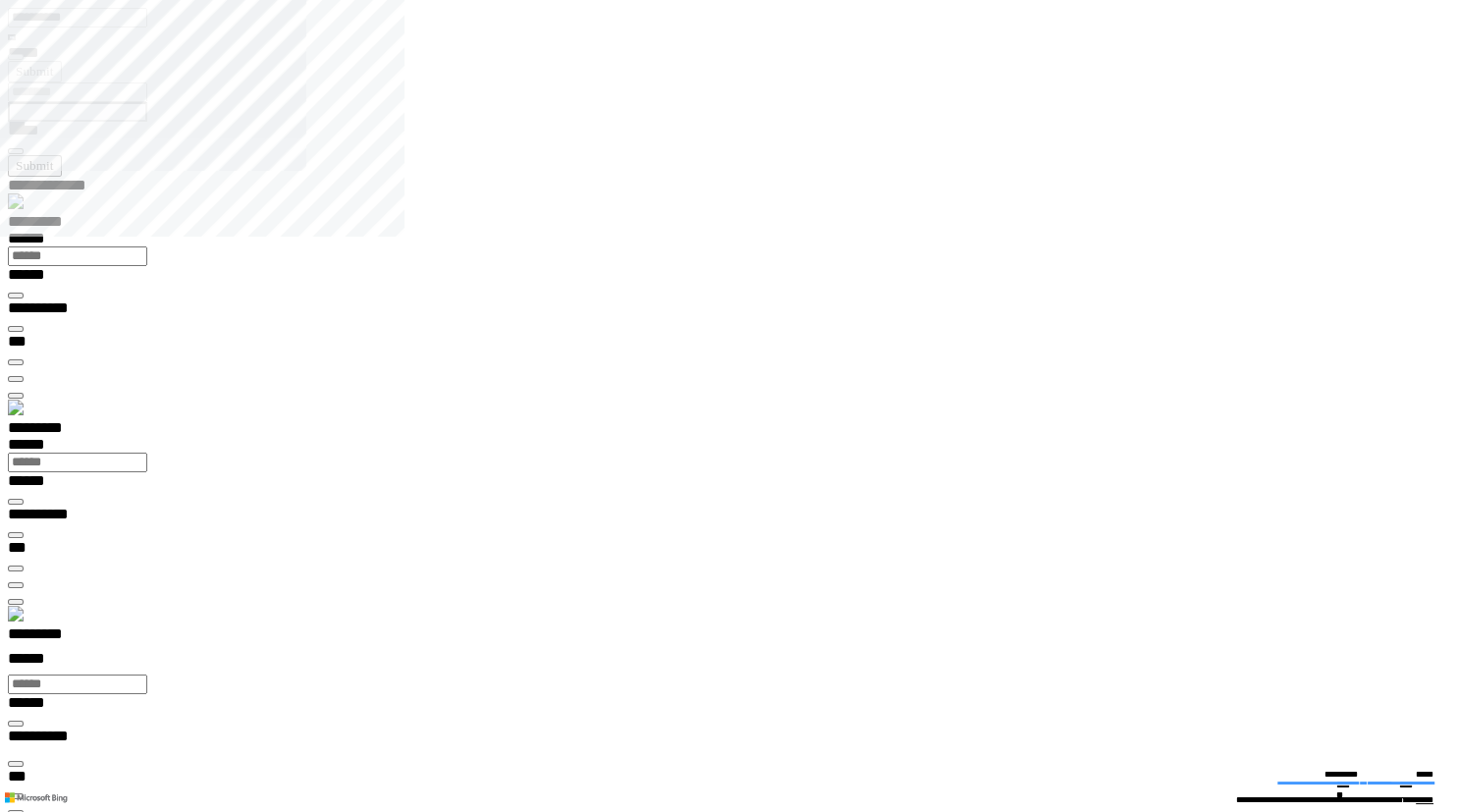 click at bounding box center (16, 14739) 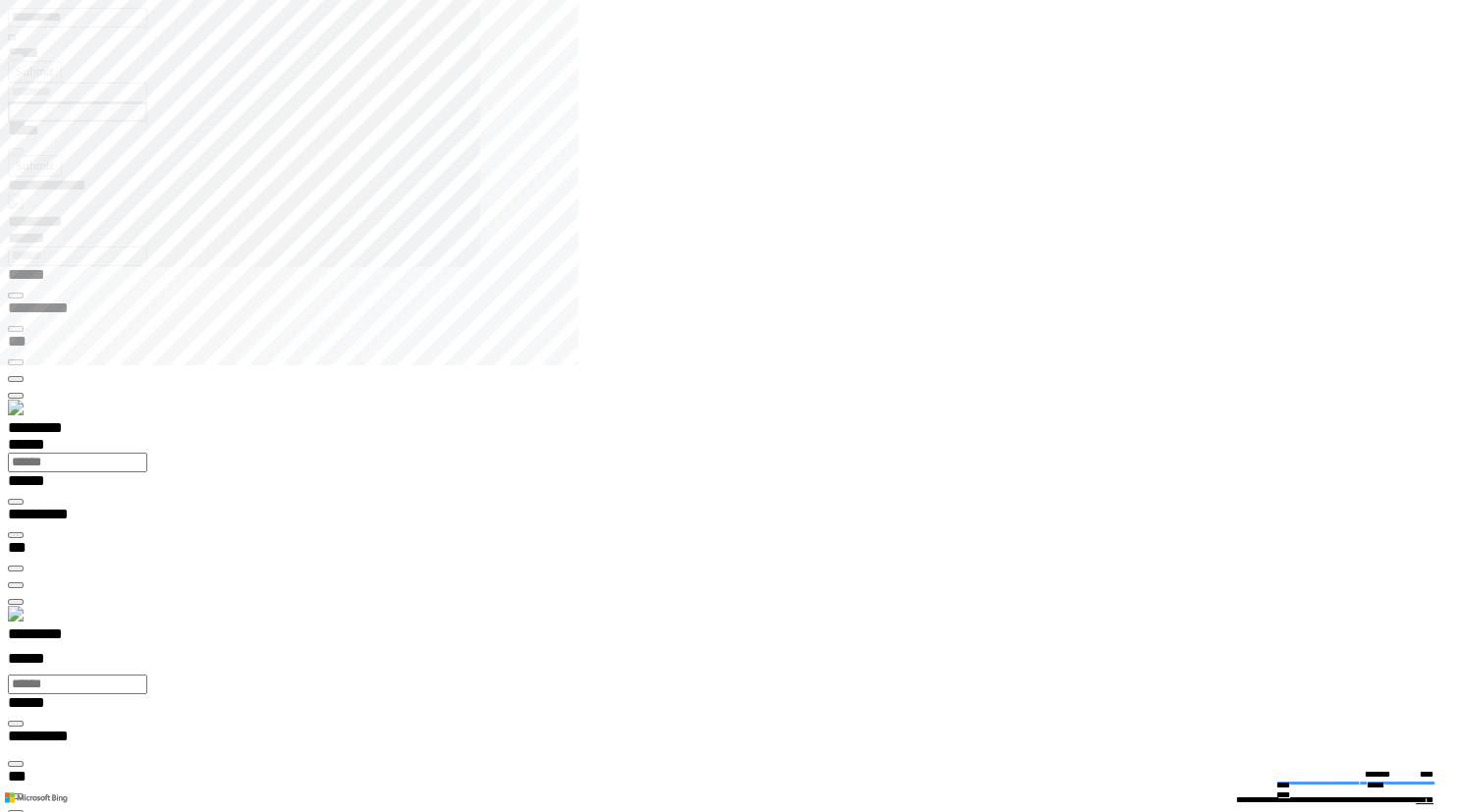 click at bounding box center (16, 13597) 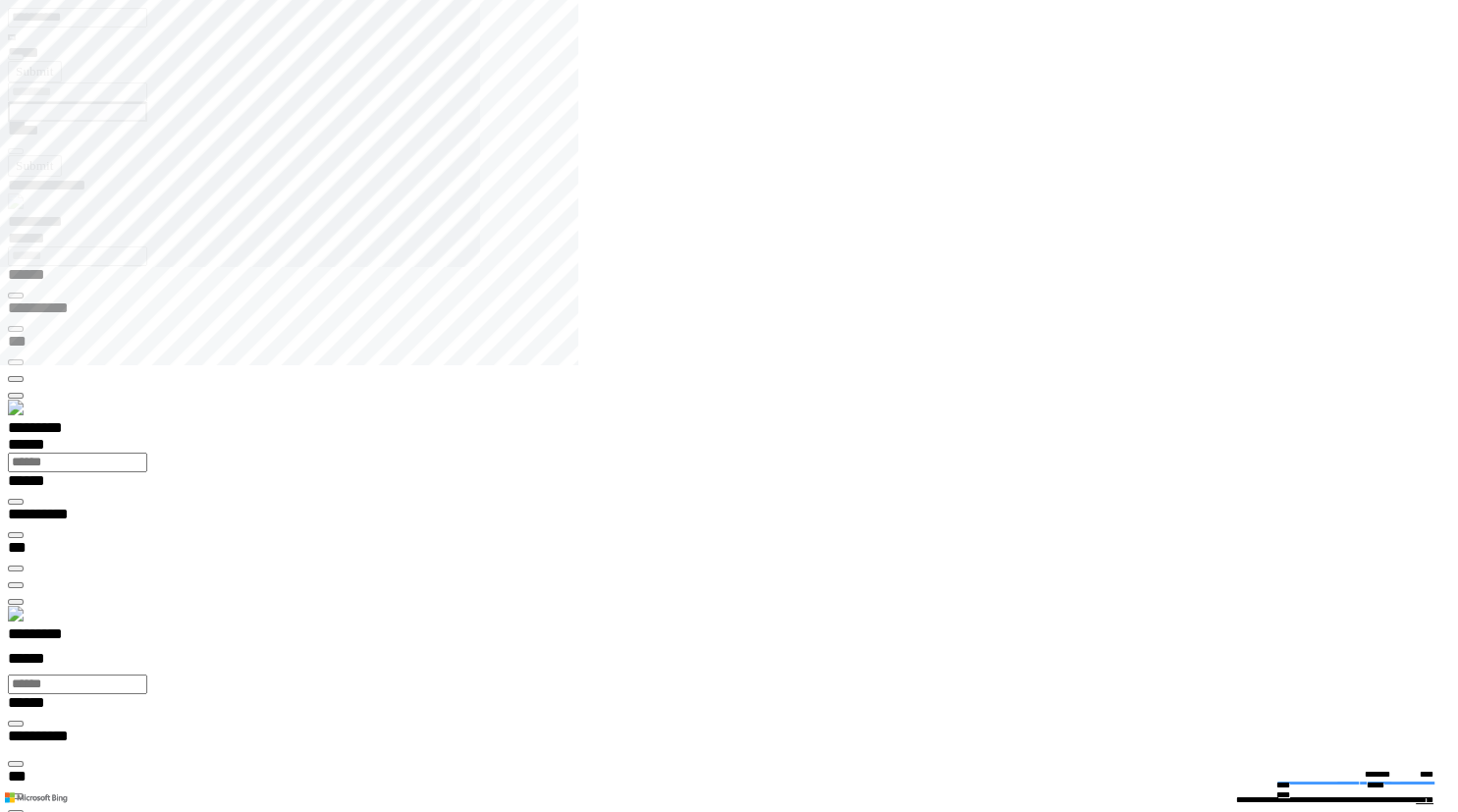 scroll, scrollTop: 0, scrollLeft: 0, axis: both 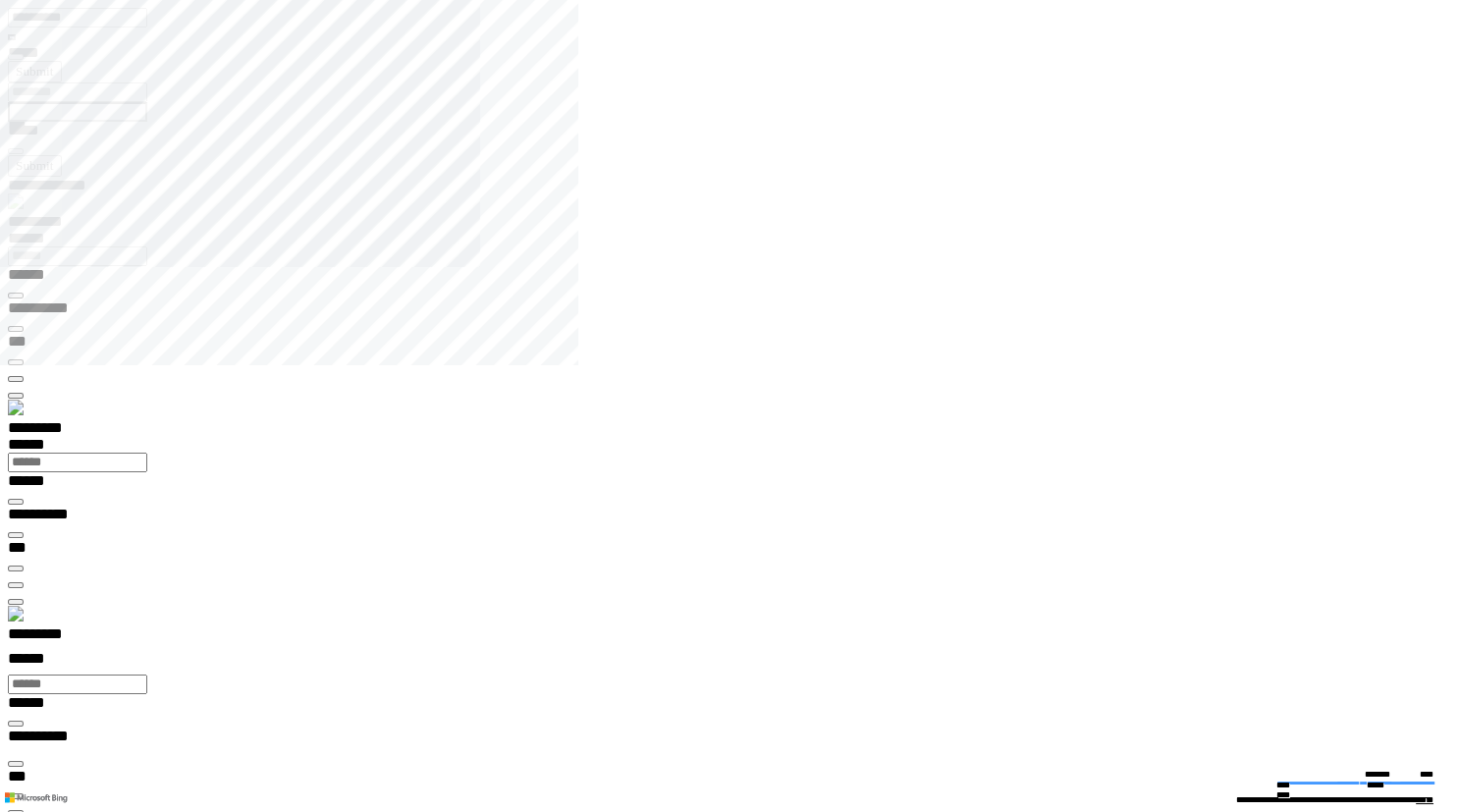 click at bounding box center [16, 13597] 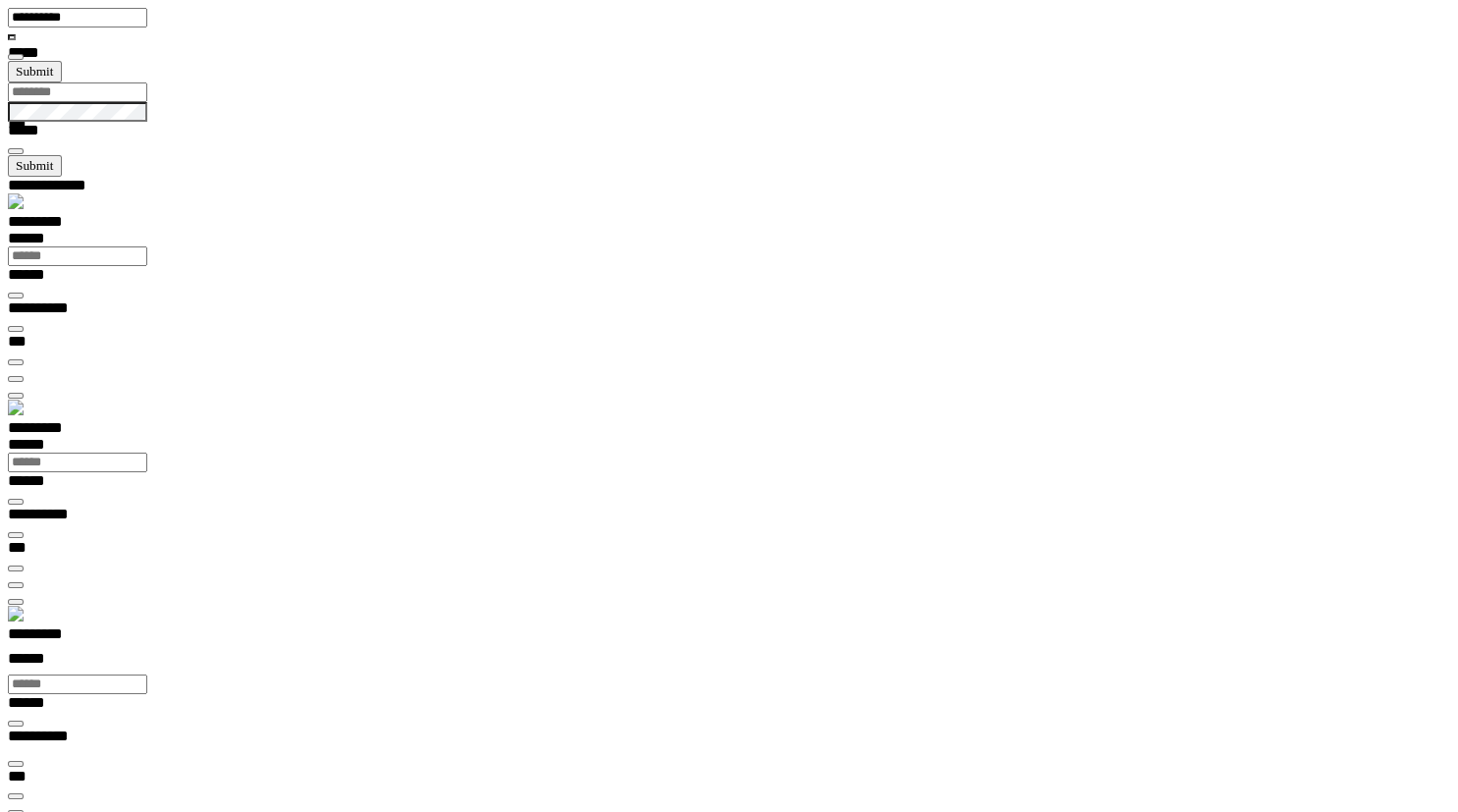 scroll, scrollTop: 97476, scrollLeft: 97985, axis: both 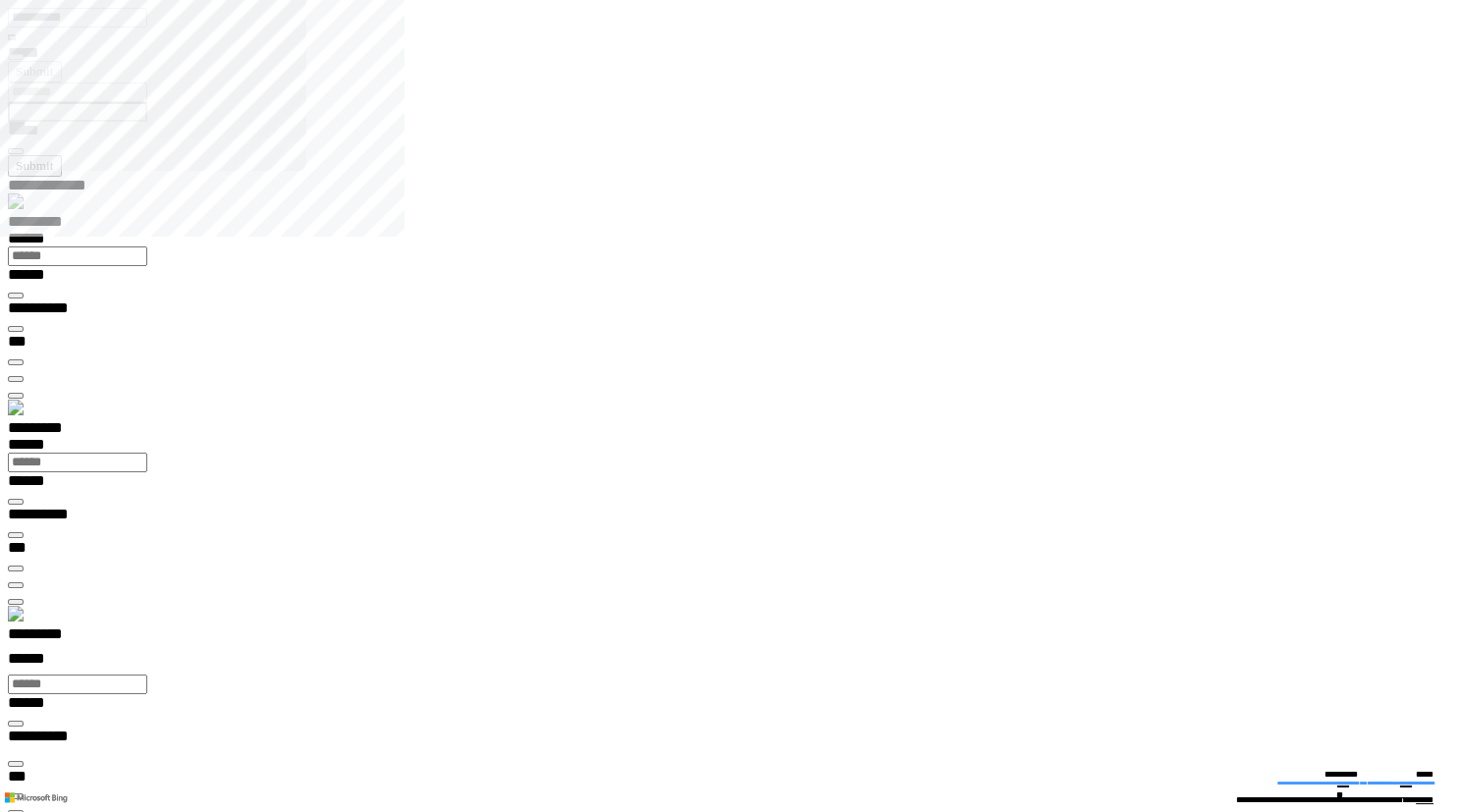 type on "**********" 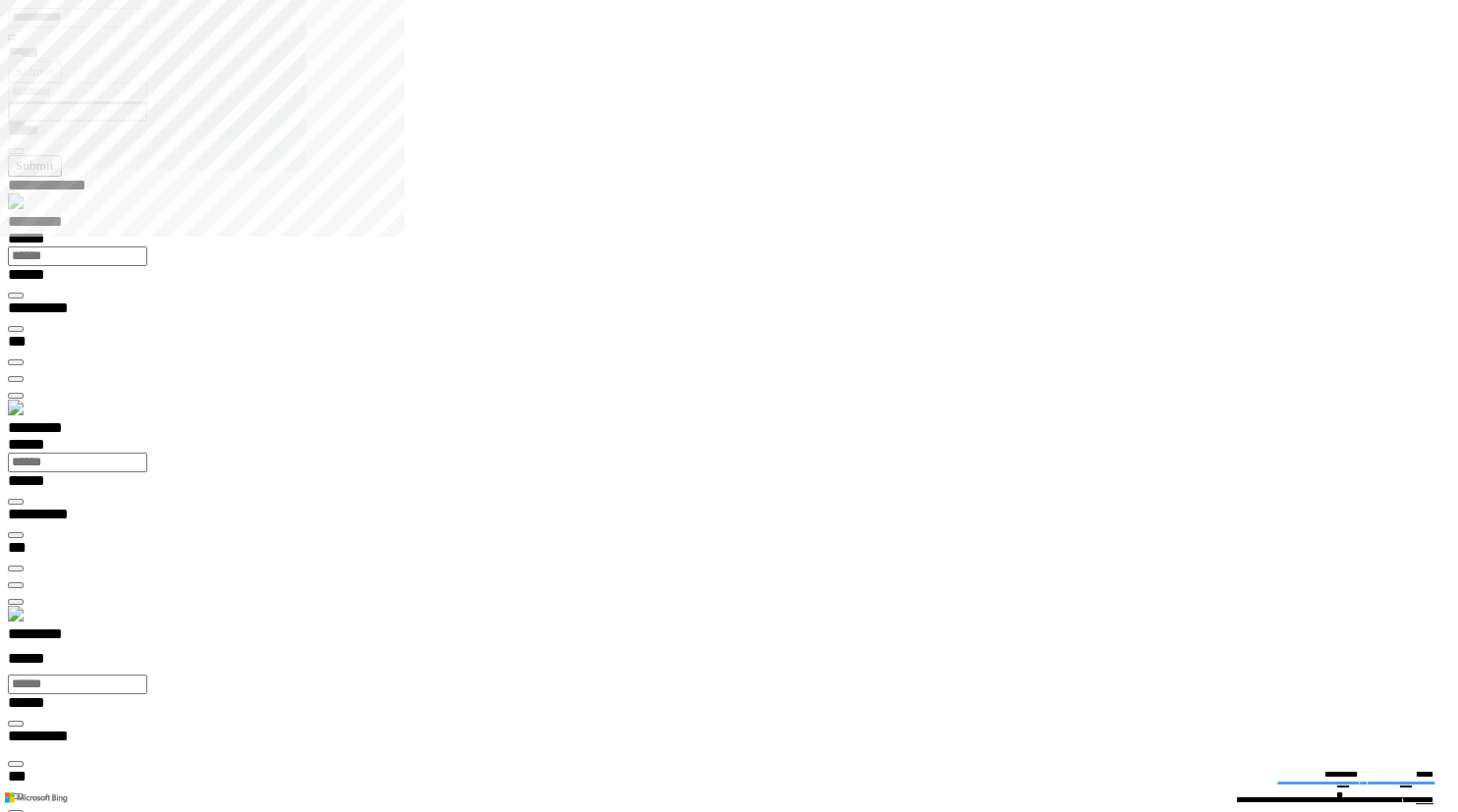click at bounding box center [16, 18335] 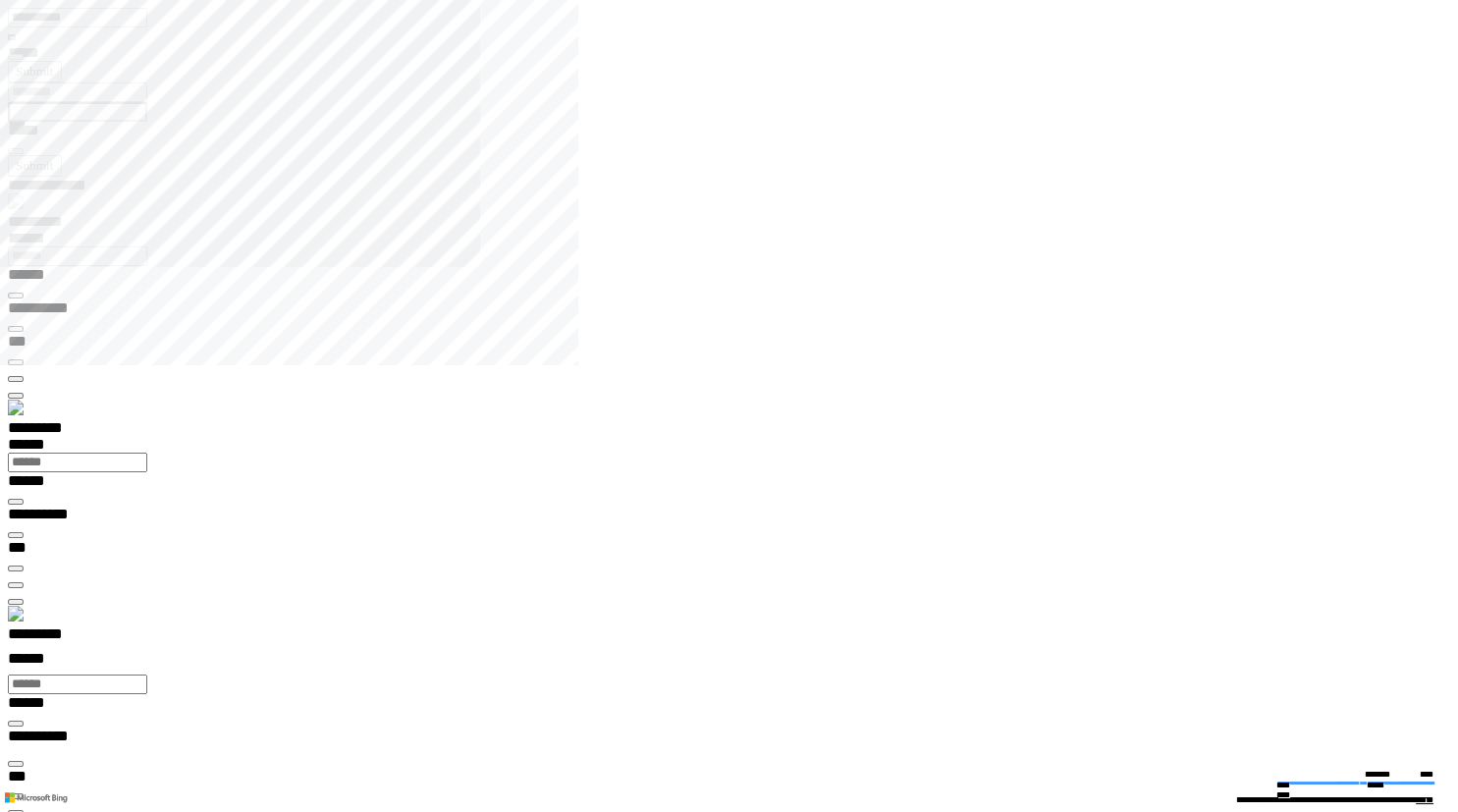 click on "**********" at bounding box center (73, 13899) 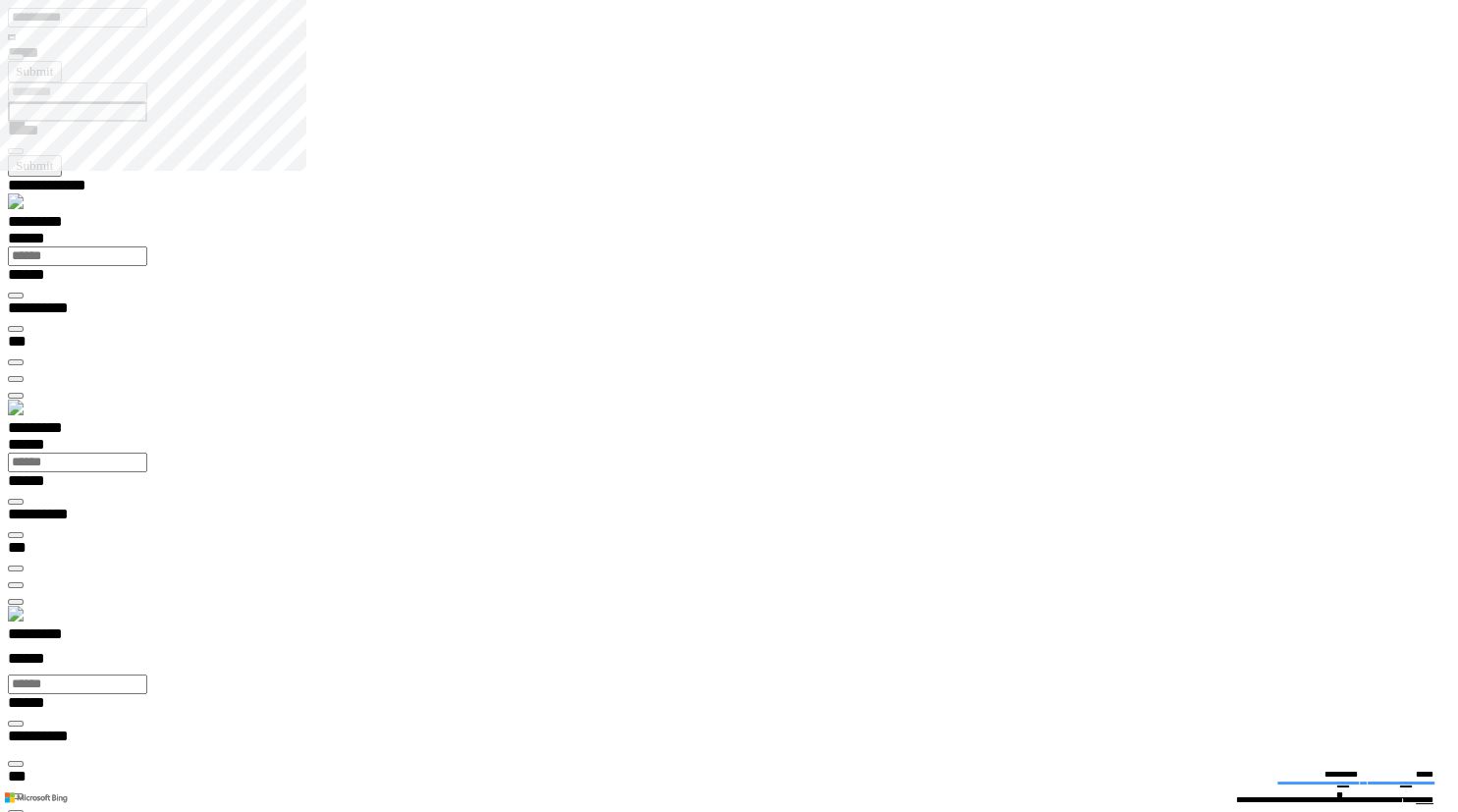 type on "**********" 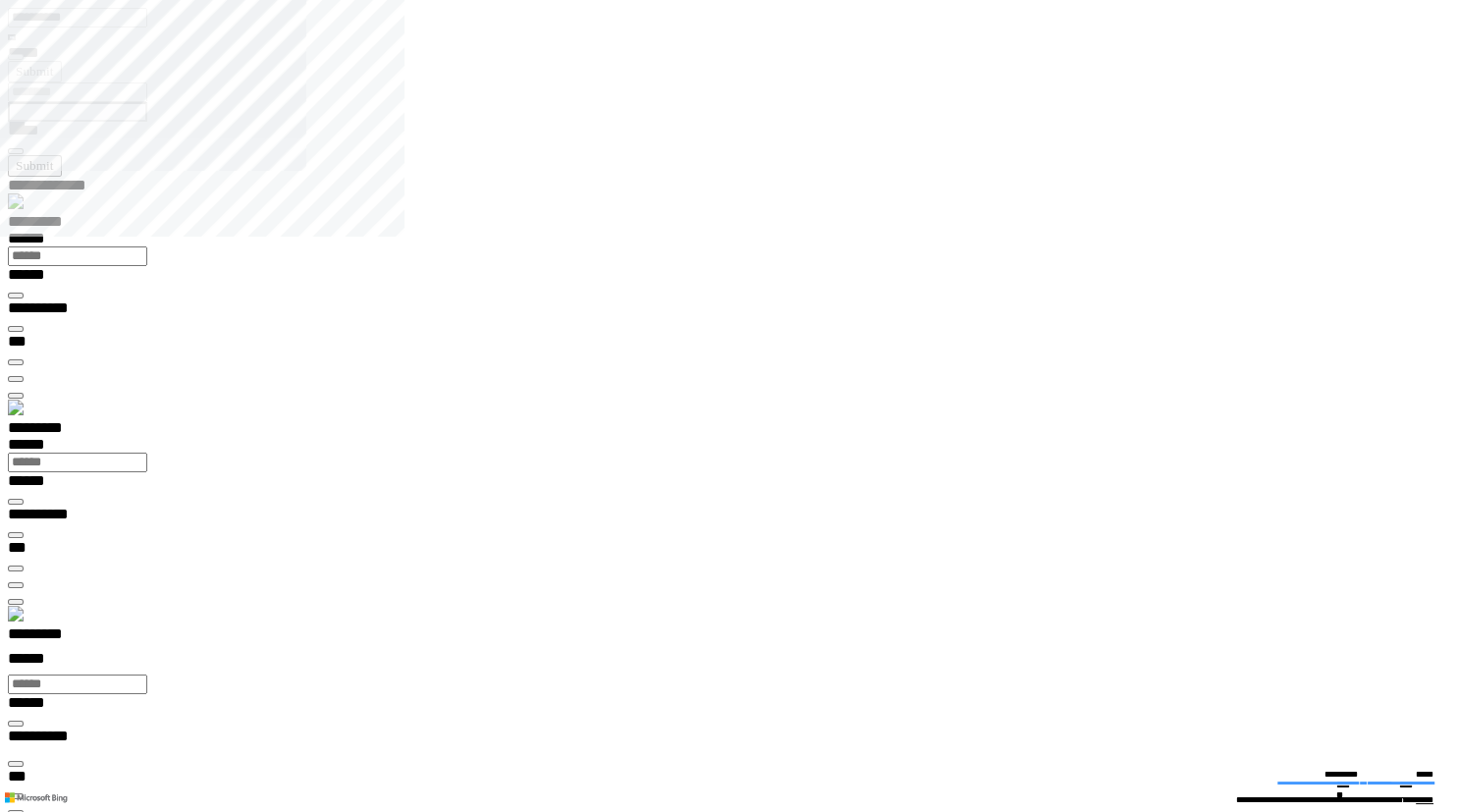 click at bounding box center (16, 18335) 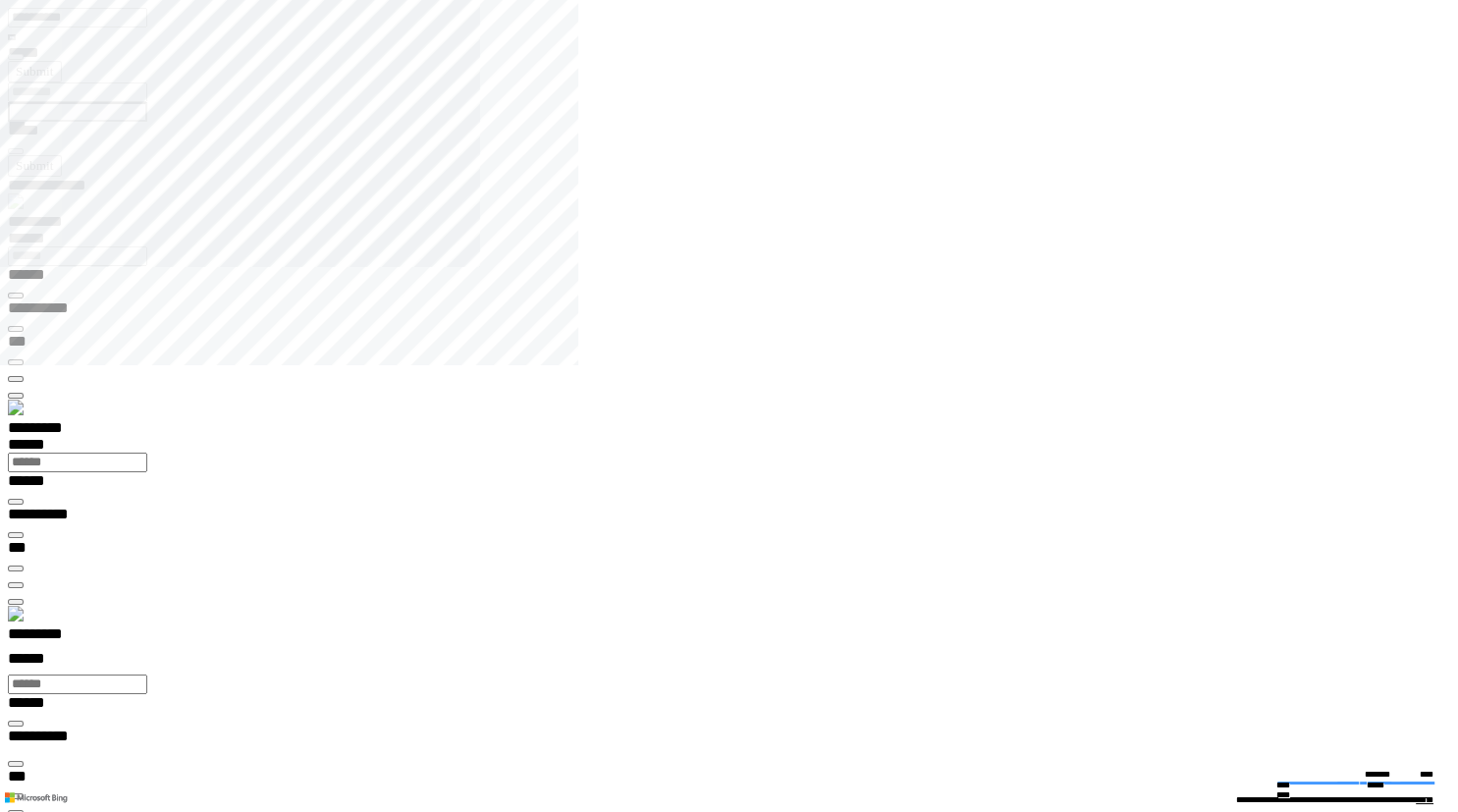 click at bounding box center [16, 13597] 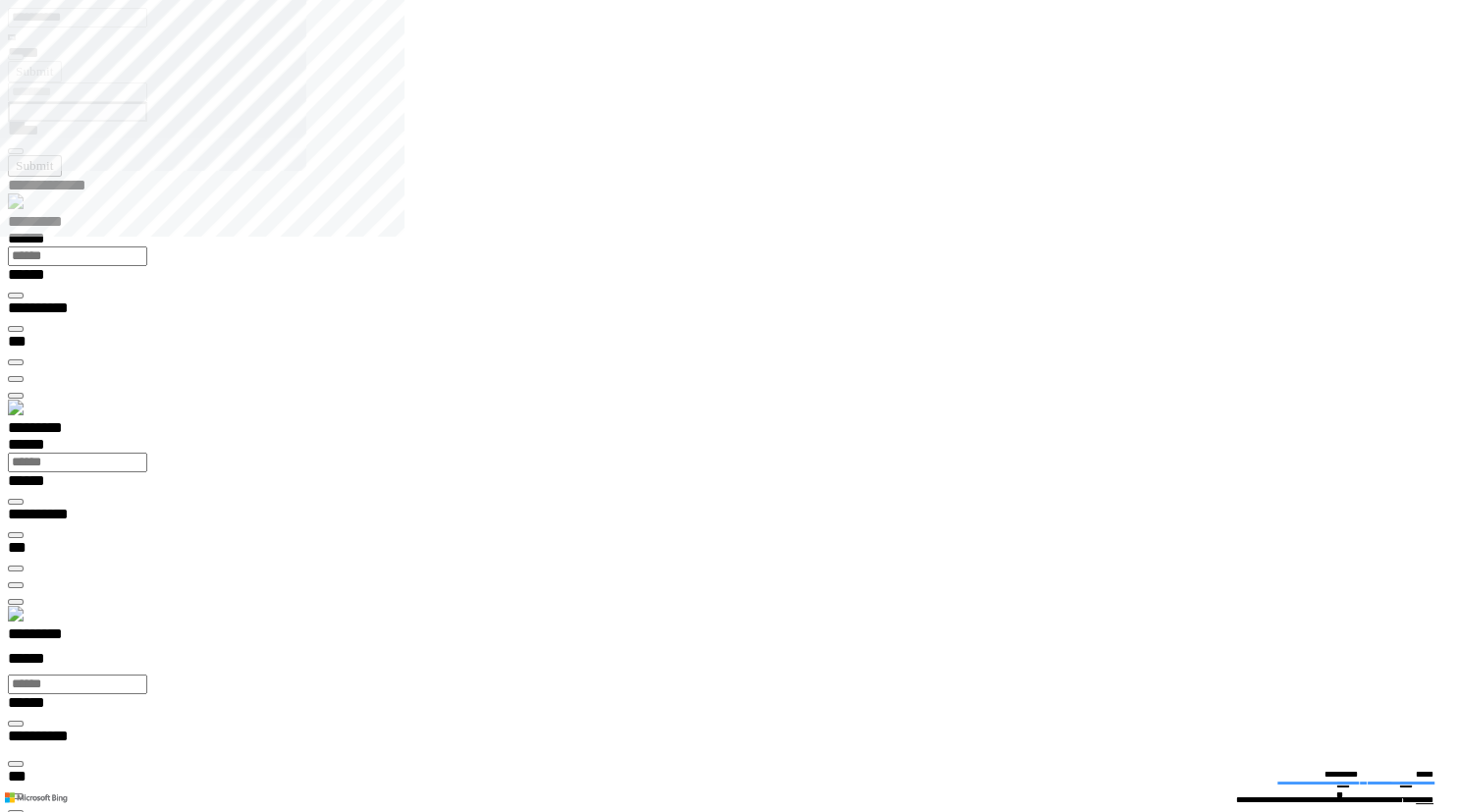 type on "**********" 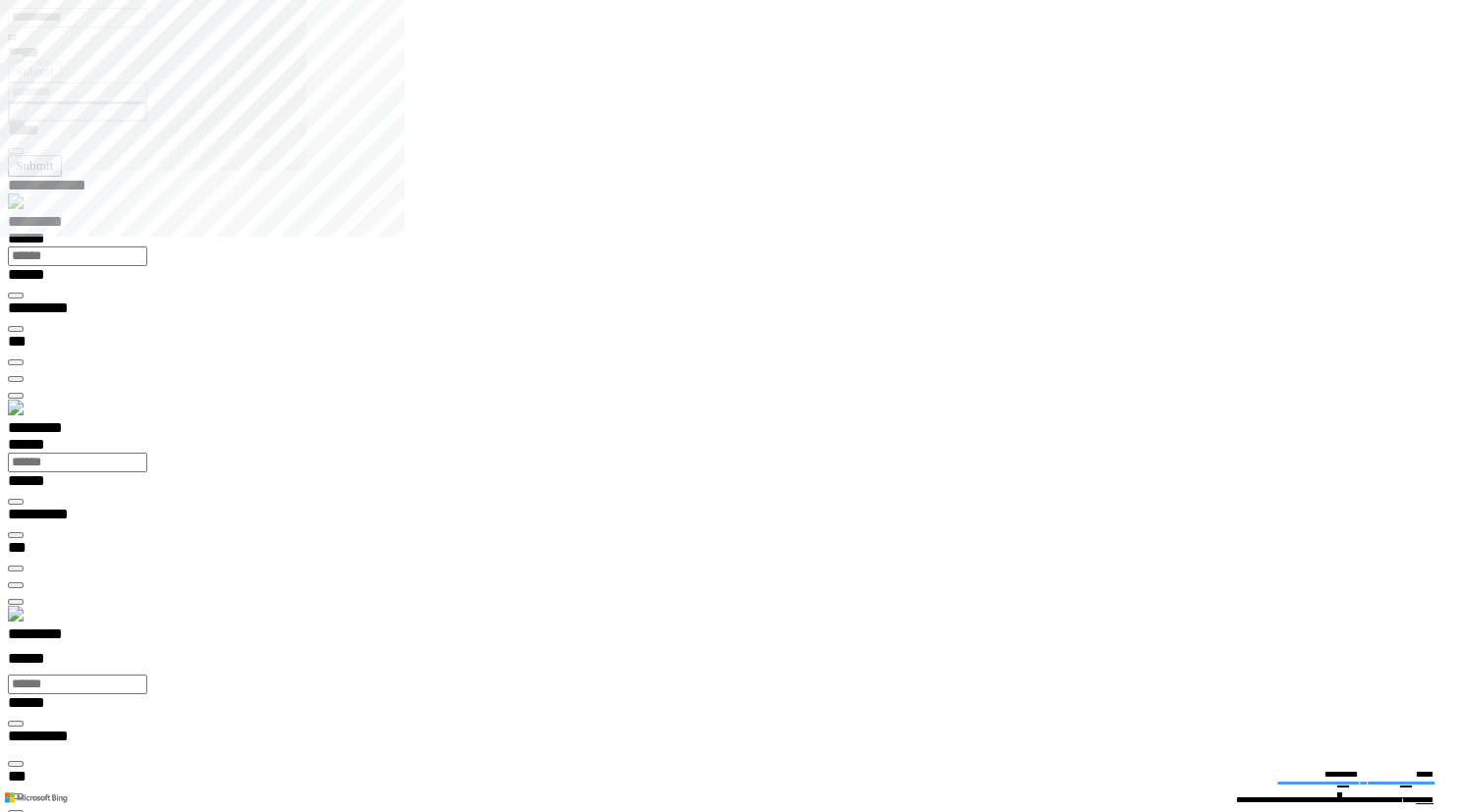 click at bounding box center (16, 18335) 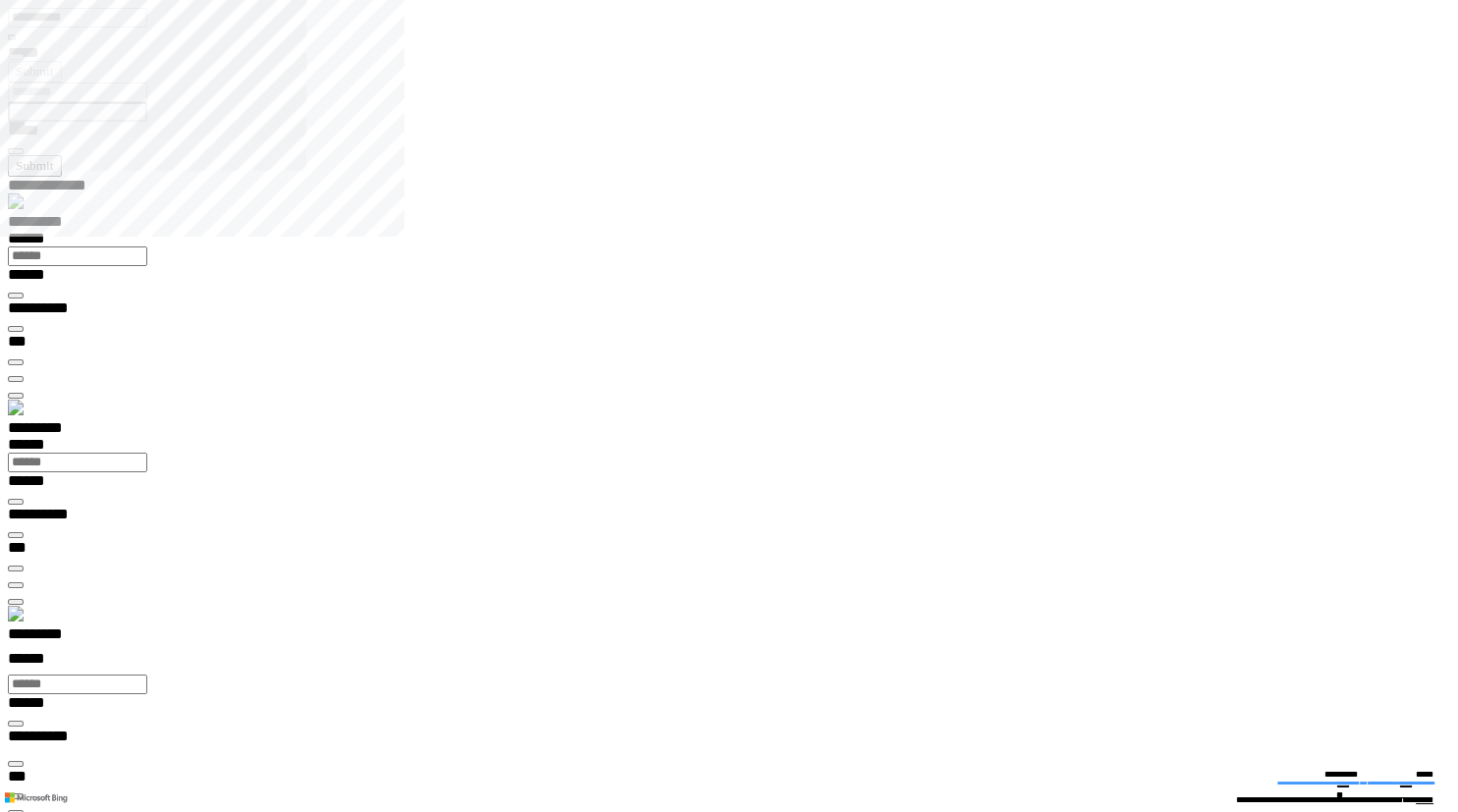 click on "**********" at bounding box center [736, 26264] 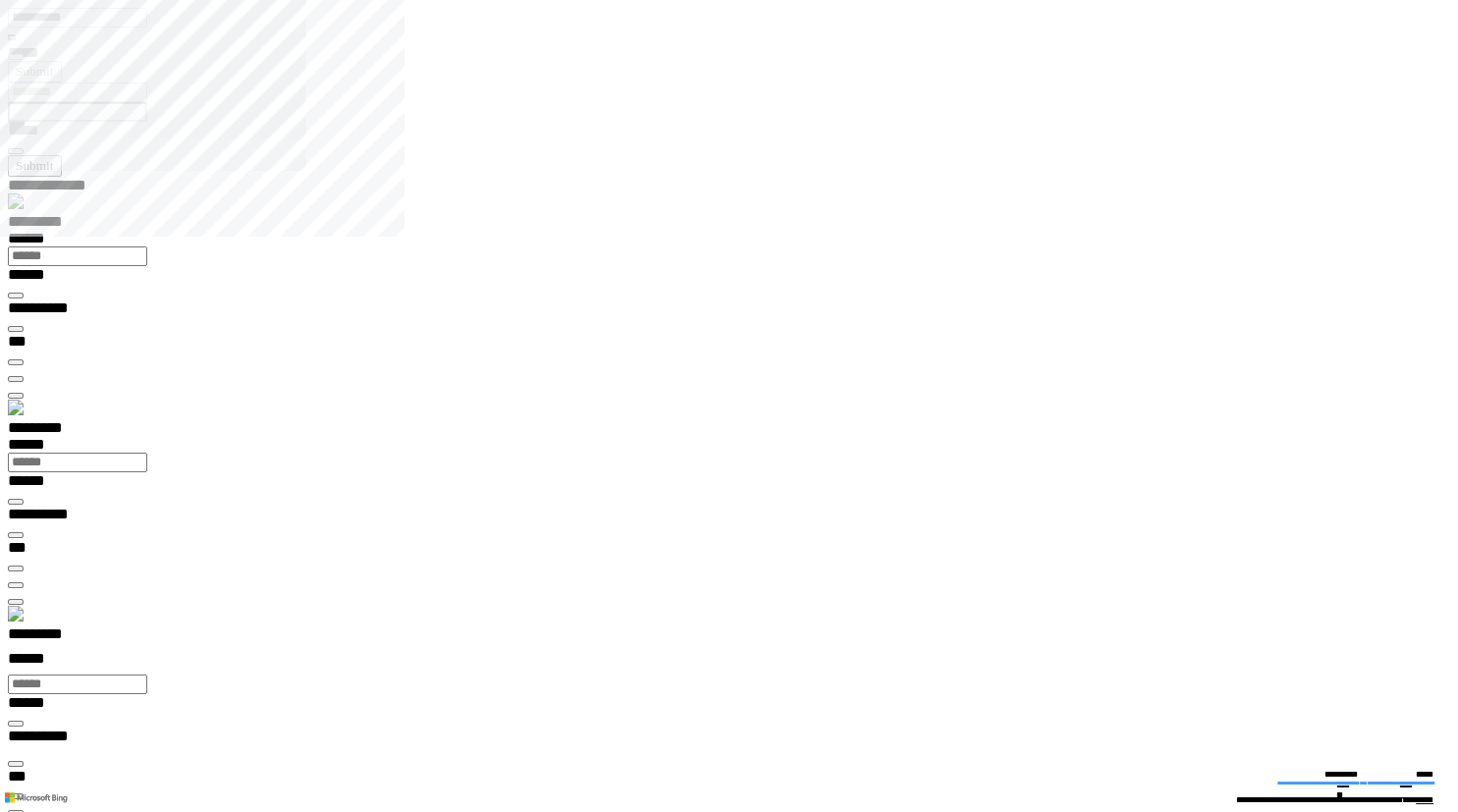 click at bounding box center (736, 26177) 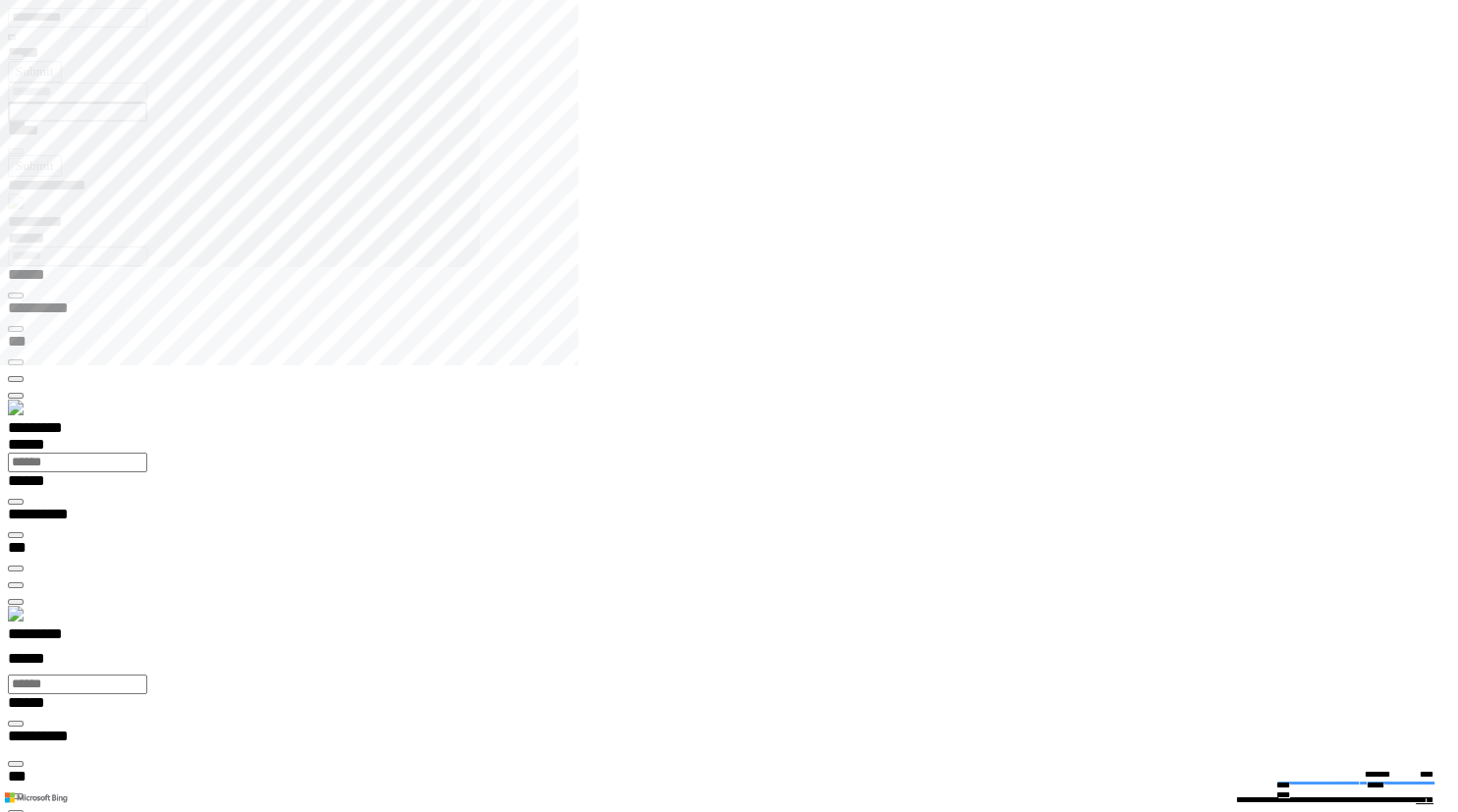 click at bounding box center [16, 13597] 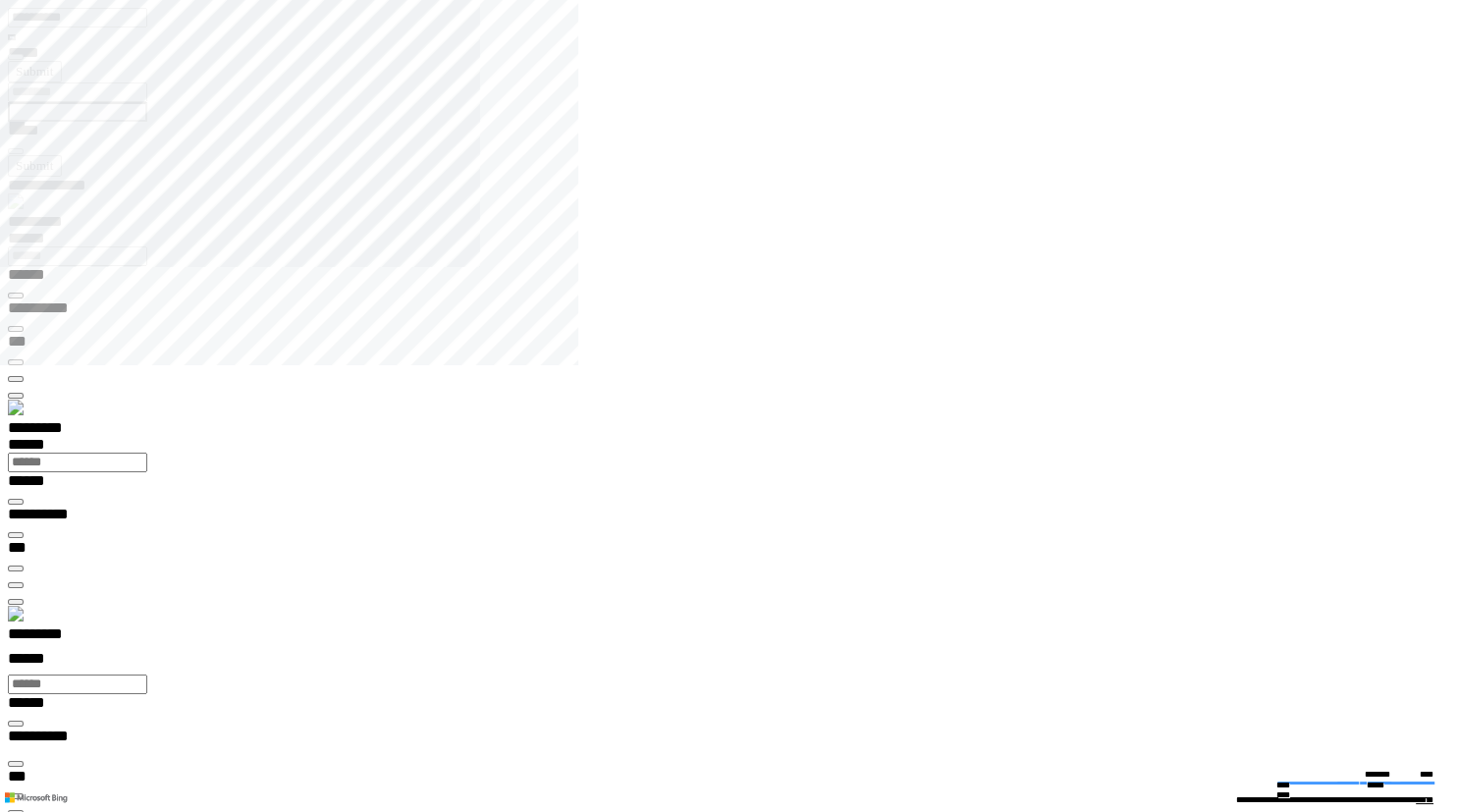 click at bounding box center [16, 13597] 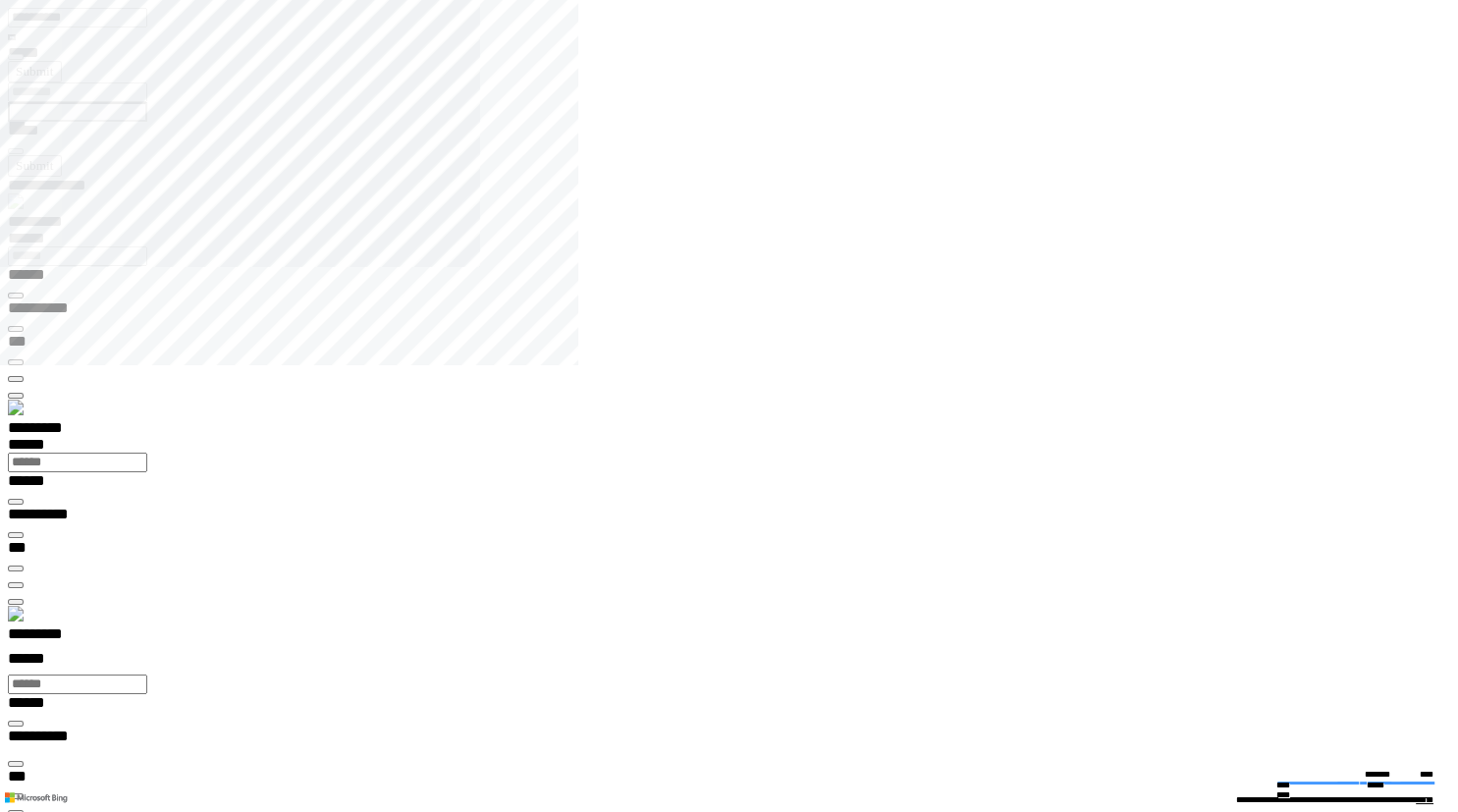 type on "**********" 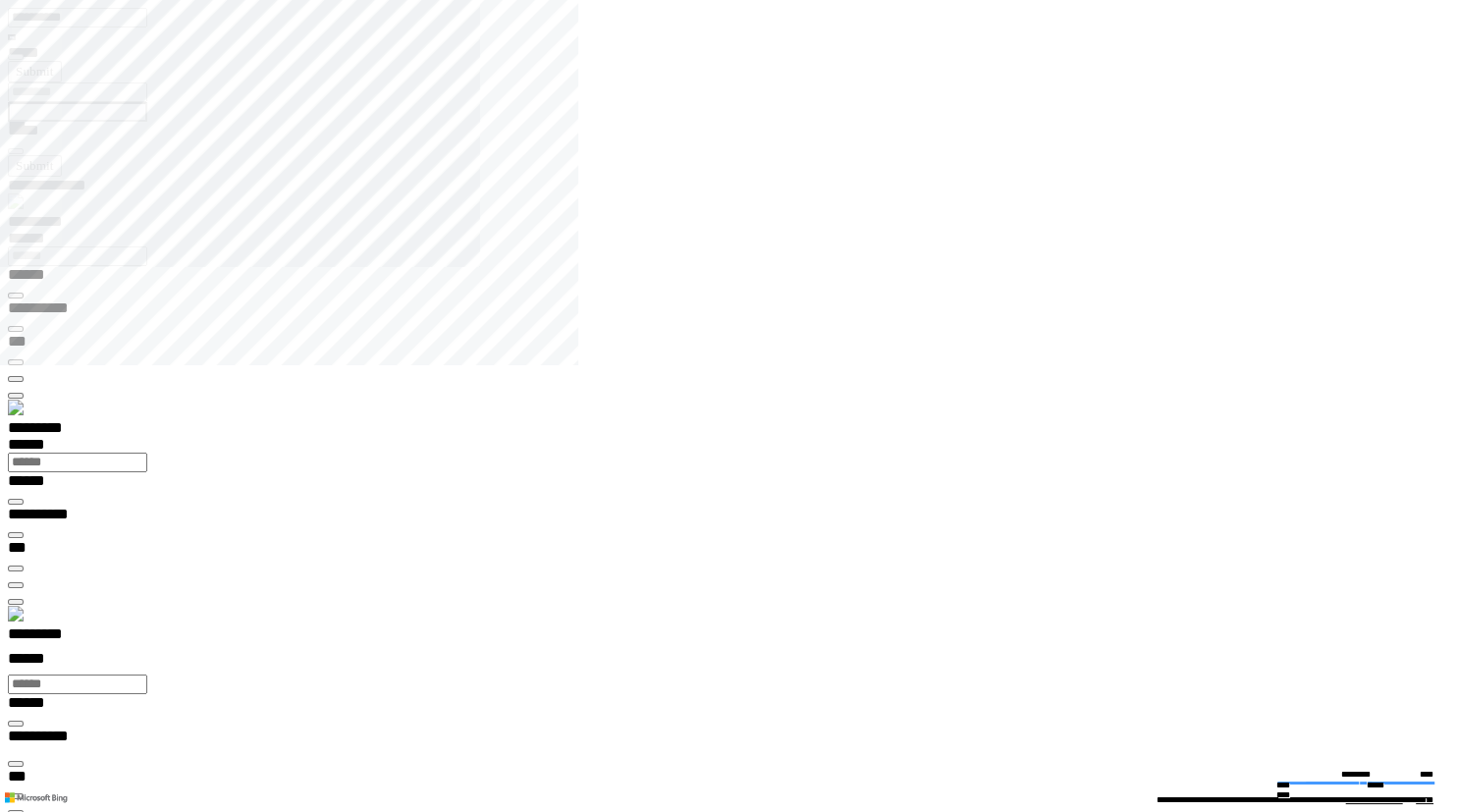 click at bounding box center (442, 13888) 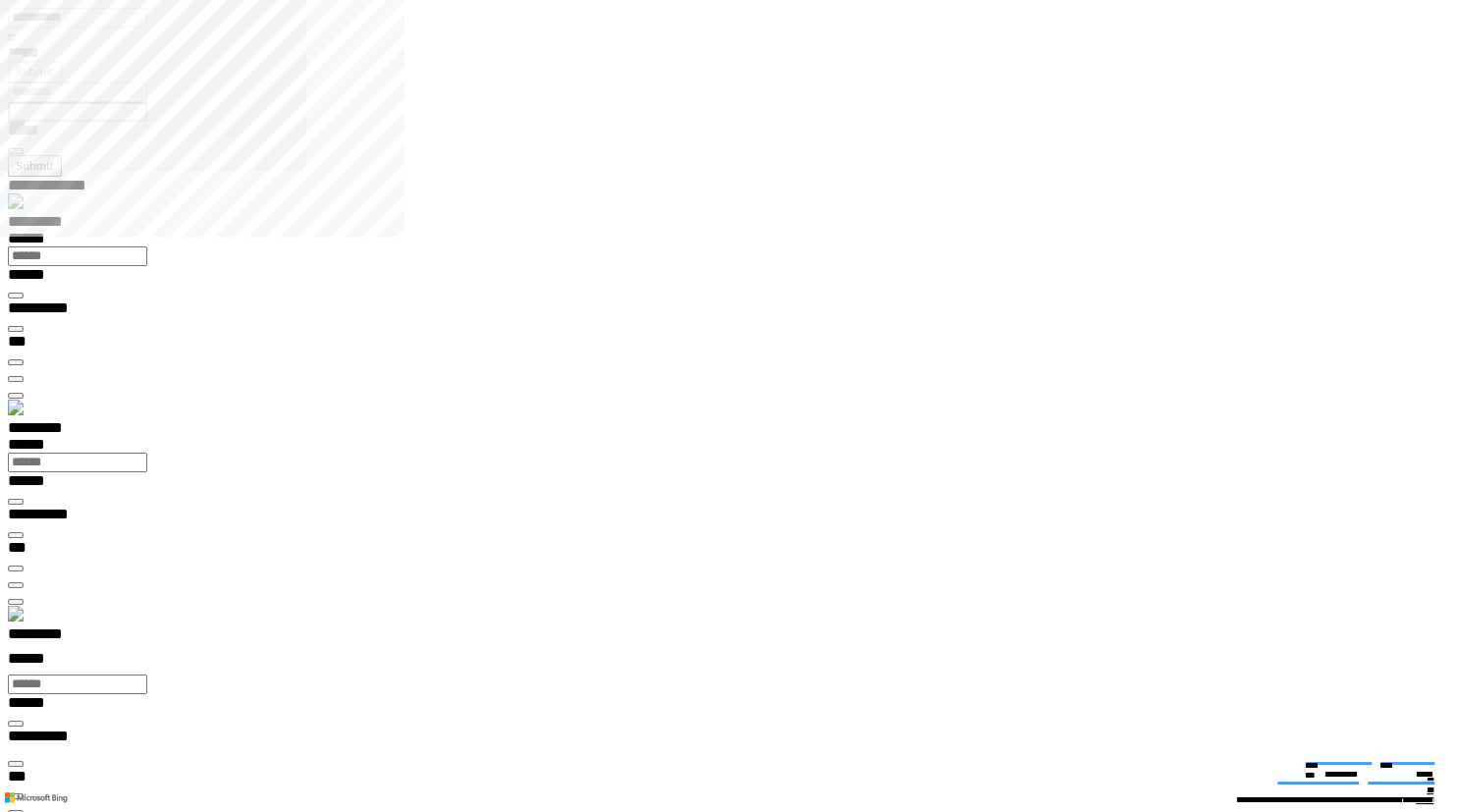 type on "**********" 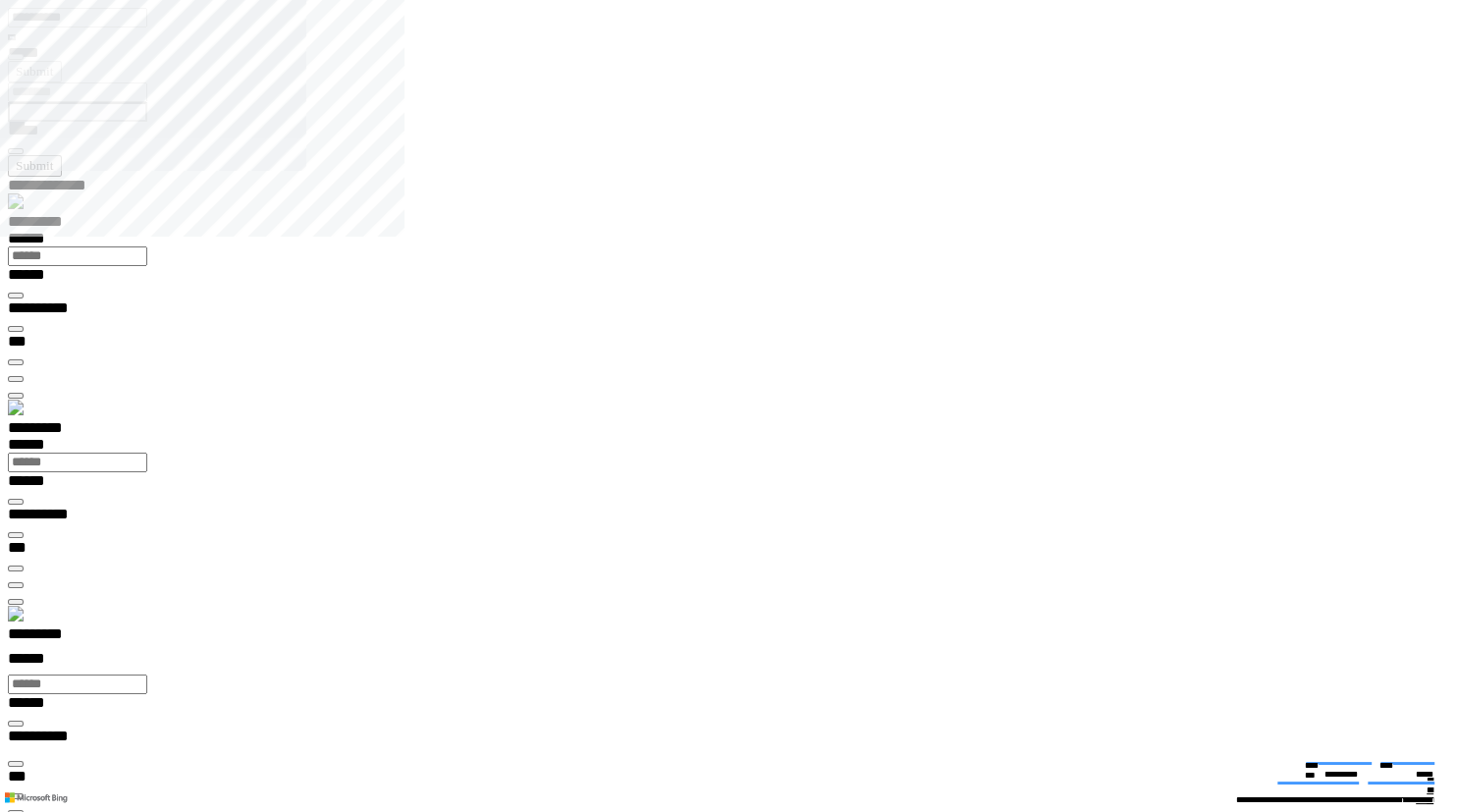 click at bounding box center [16, 18352] 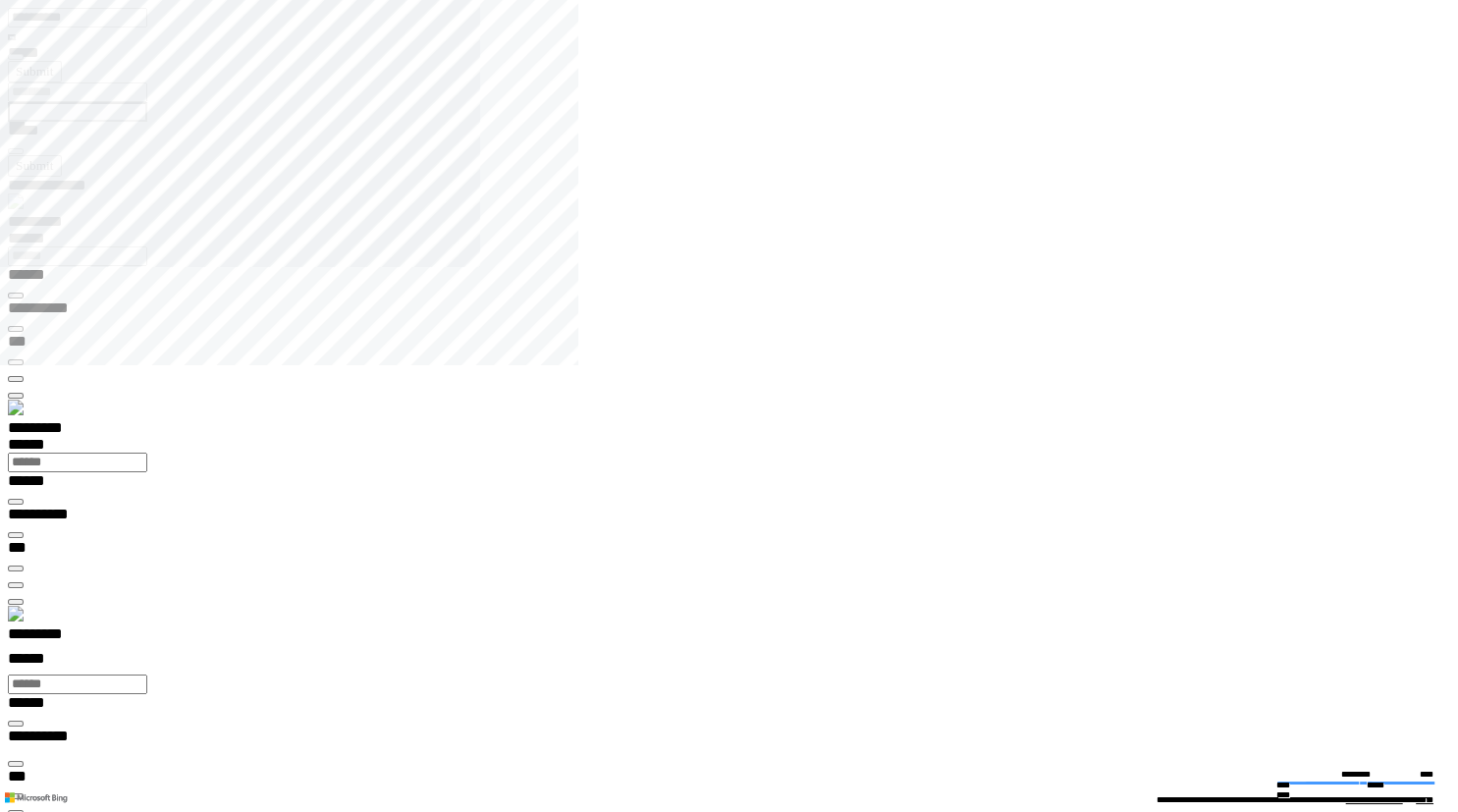 click on "**********" at bounding box center (736, 13545) 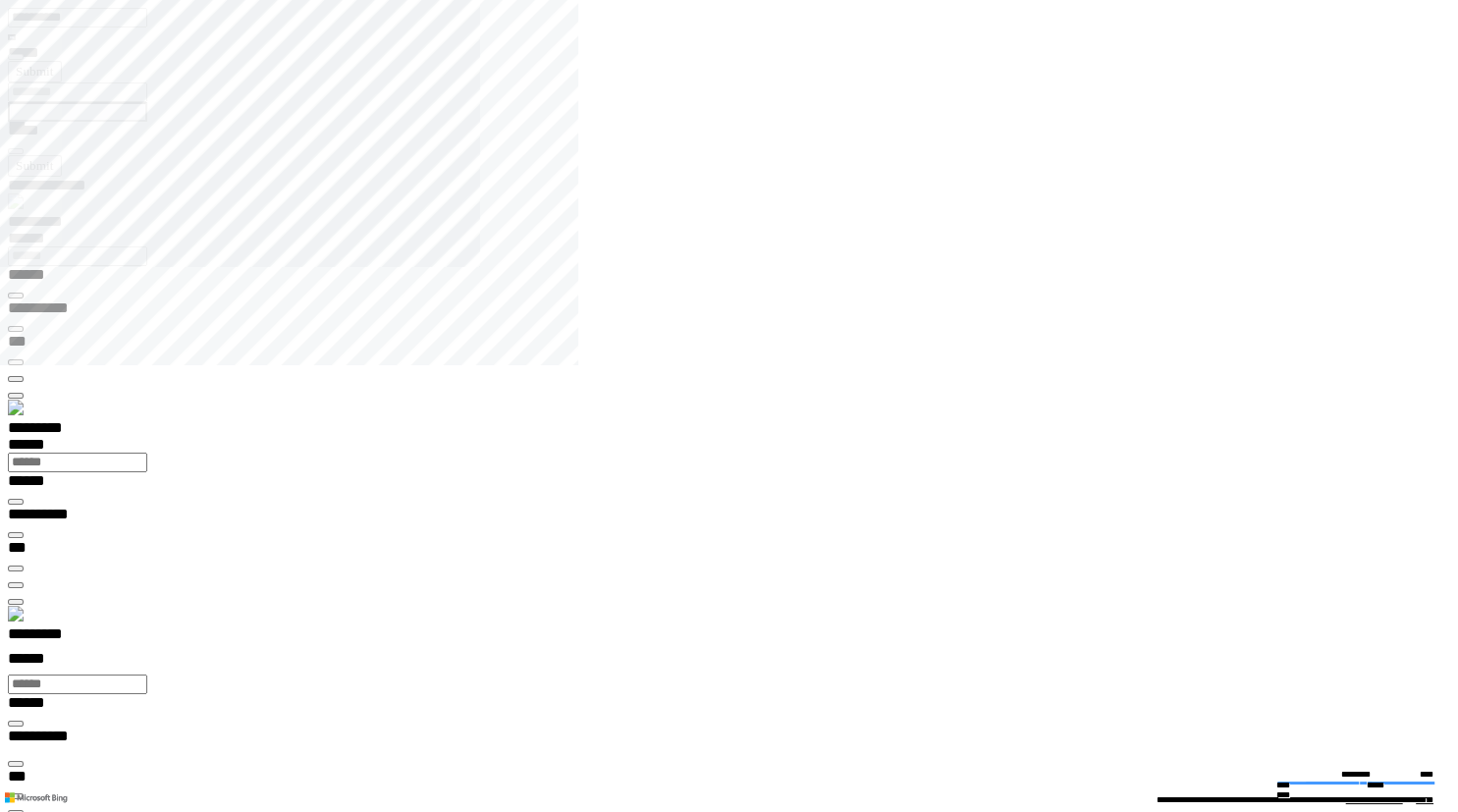 click at bounding box center (16, 13597) 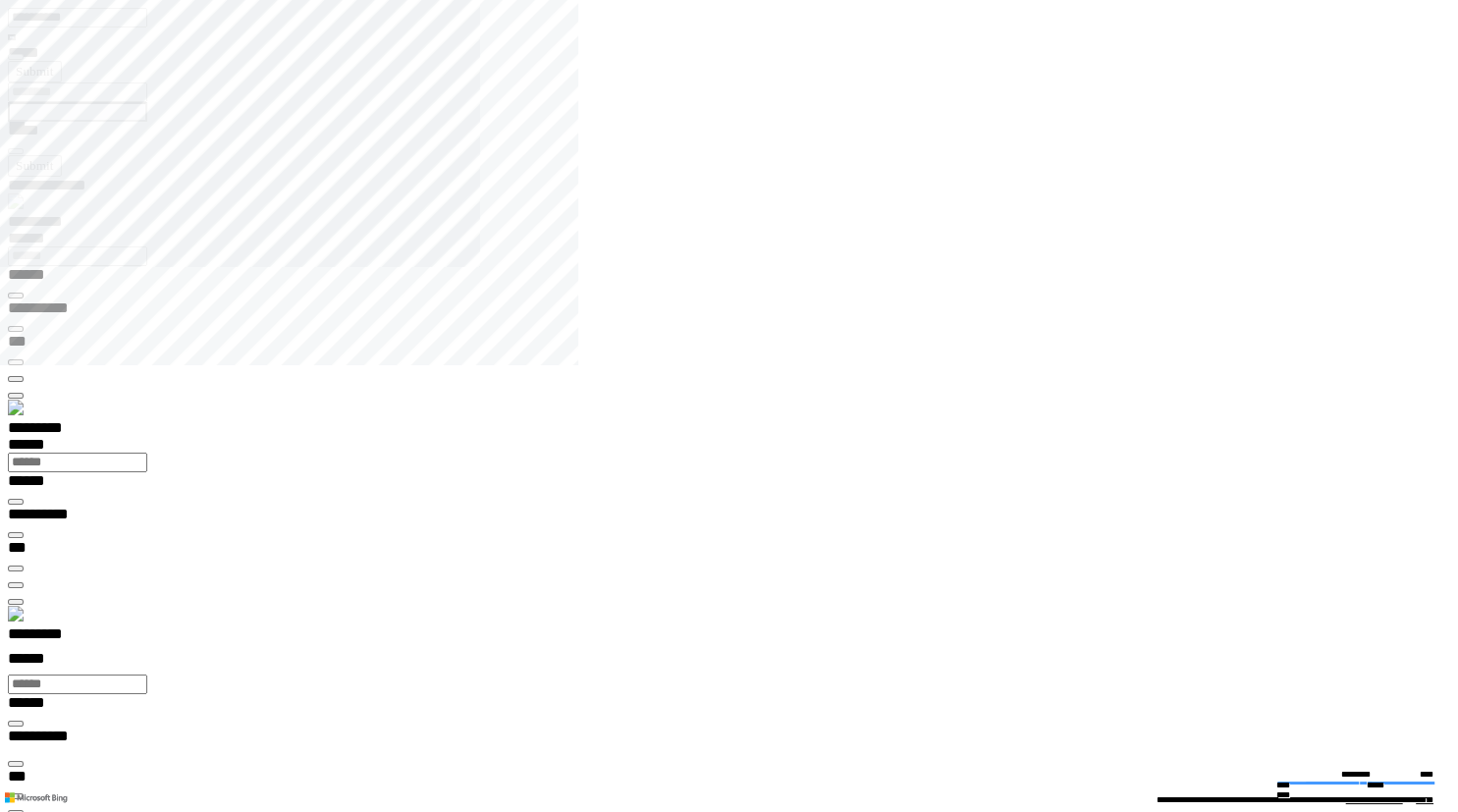 click at bounding box center (16, 13597) 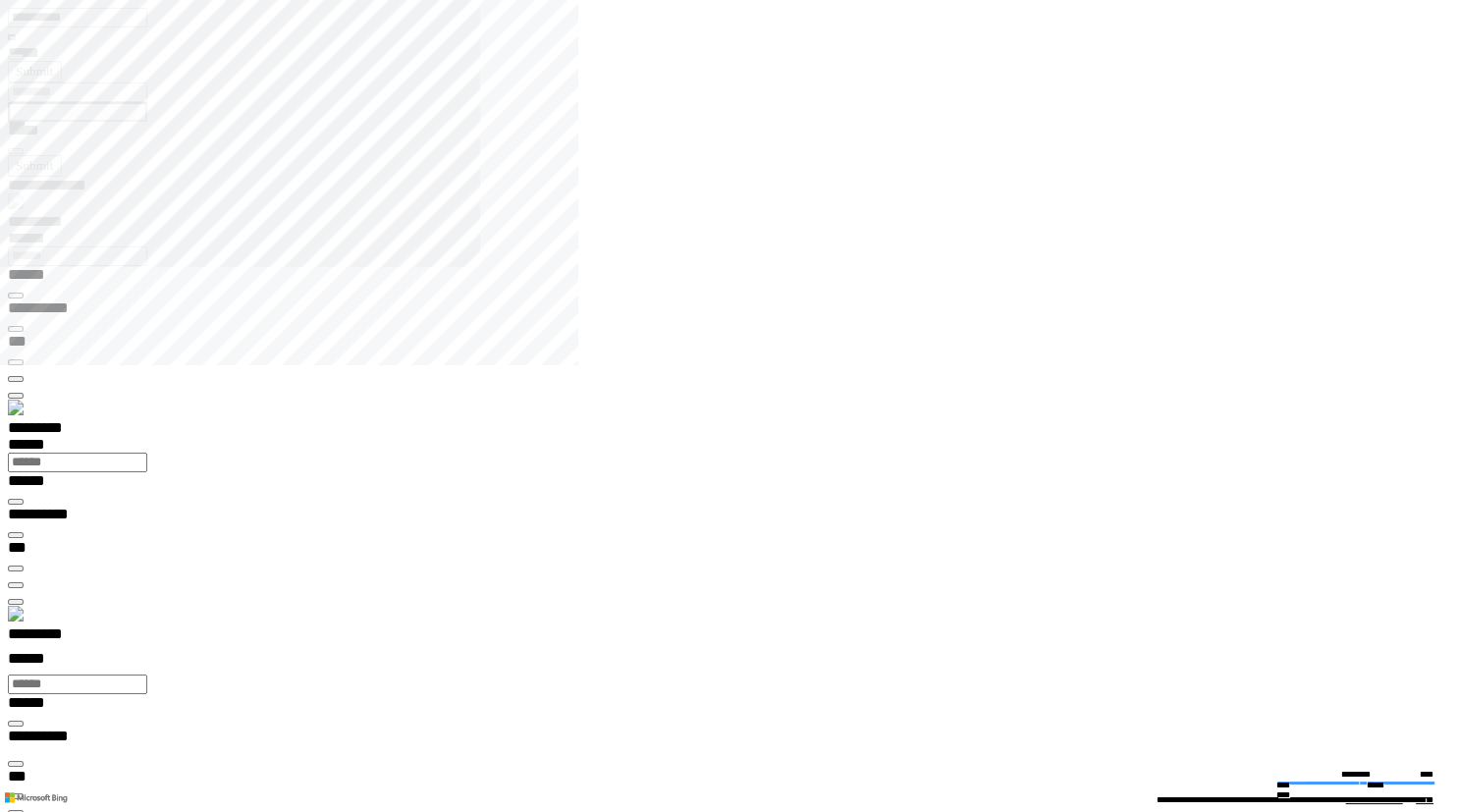 click at bounding box center [16, 13597] 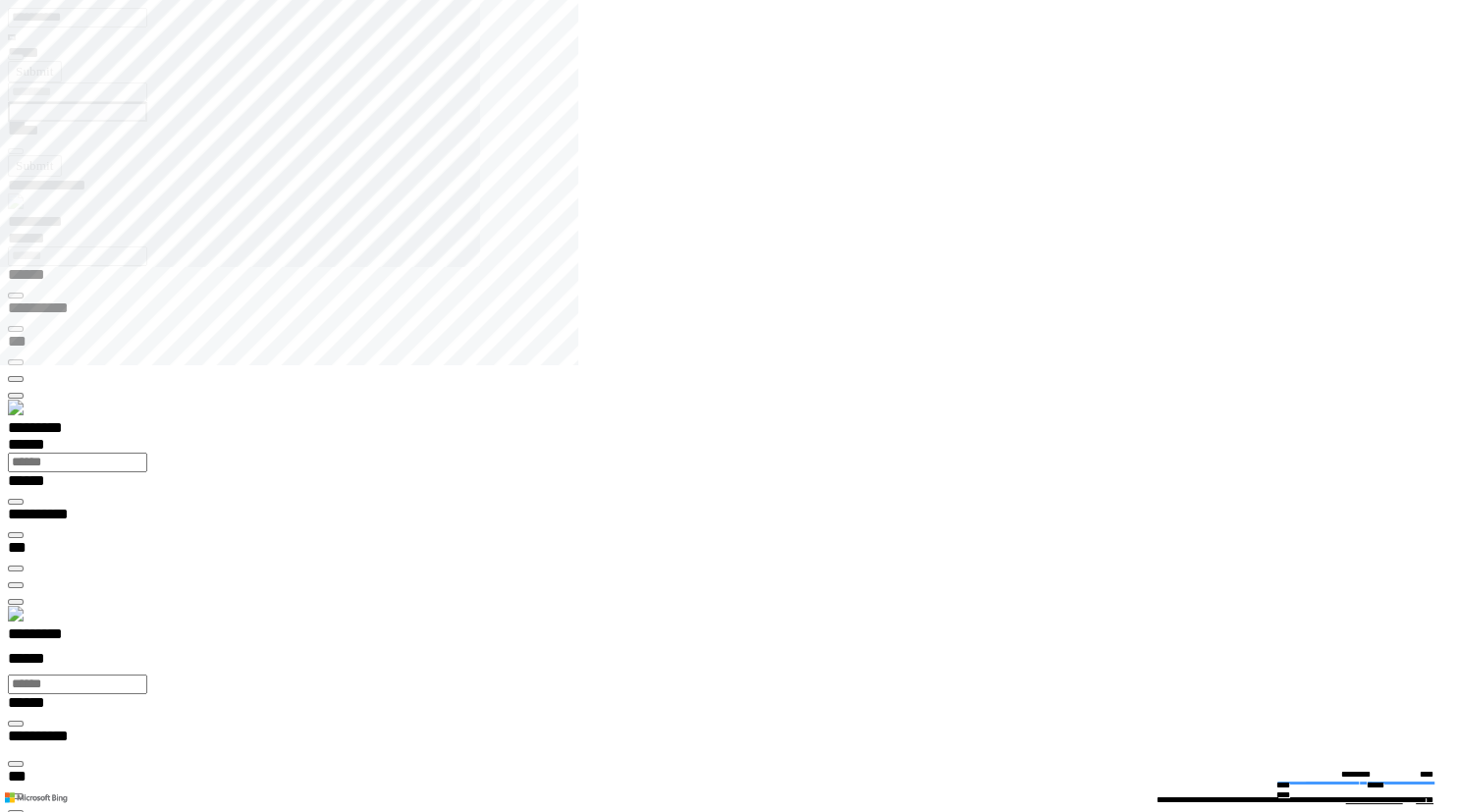 click at bounding box center (16, 13597) 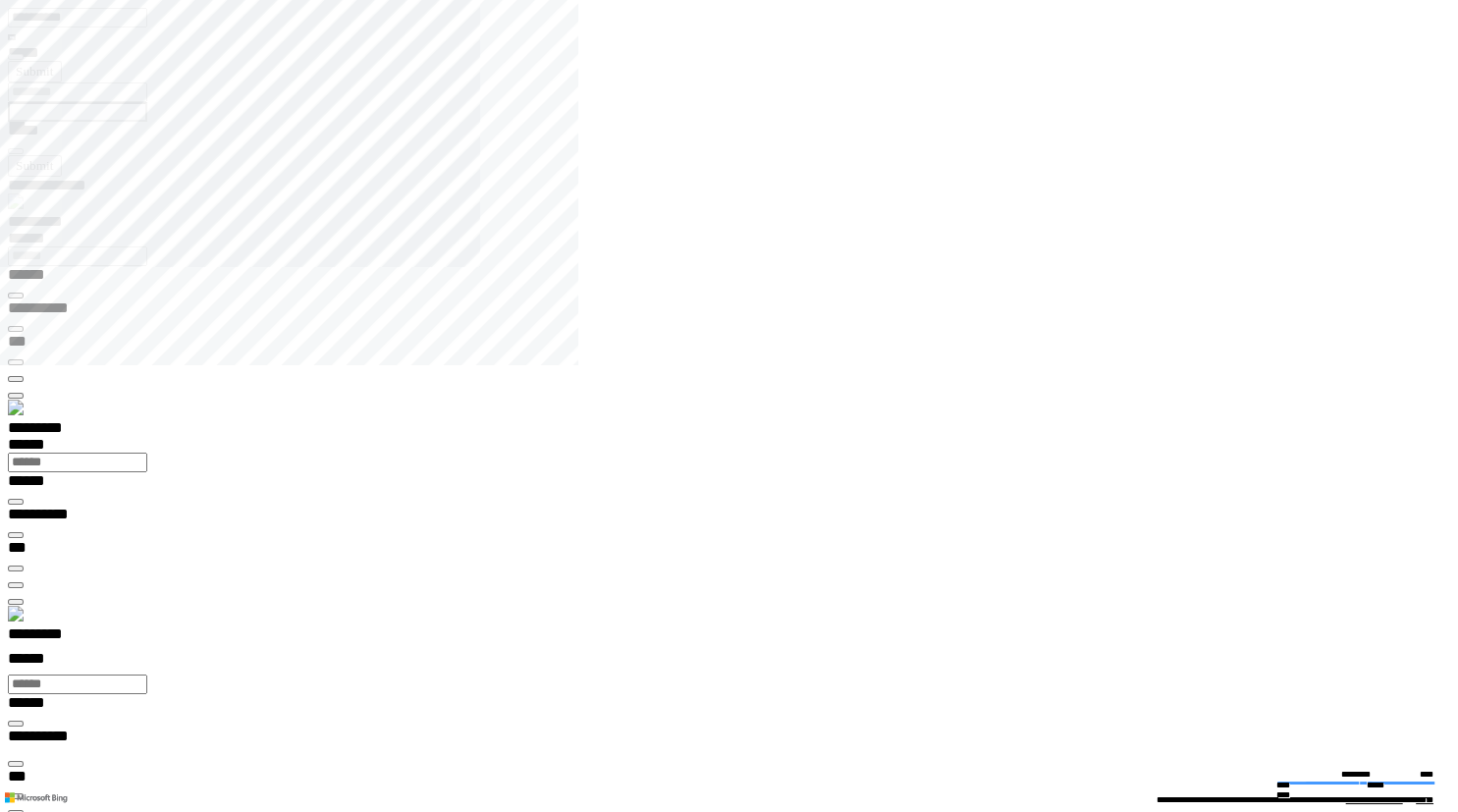 click at bounding box center [16, 13597] 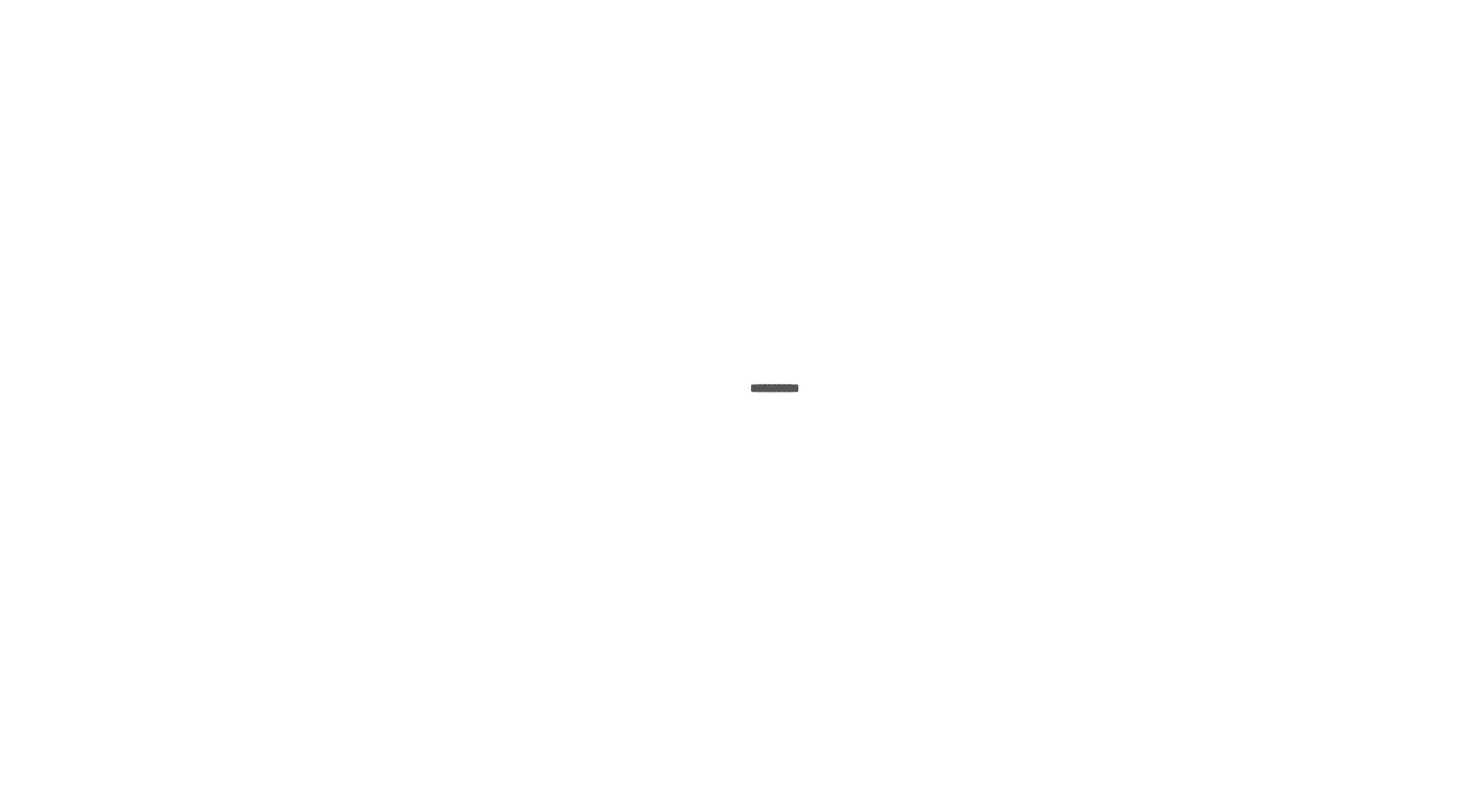 scroll, scrollTop: 0, scrollLeft: 0, axis: both 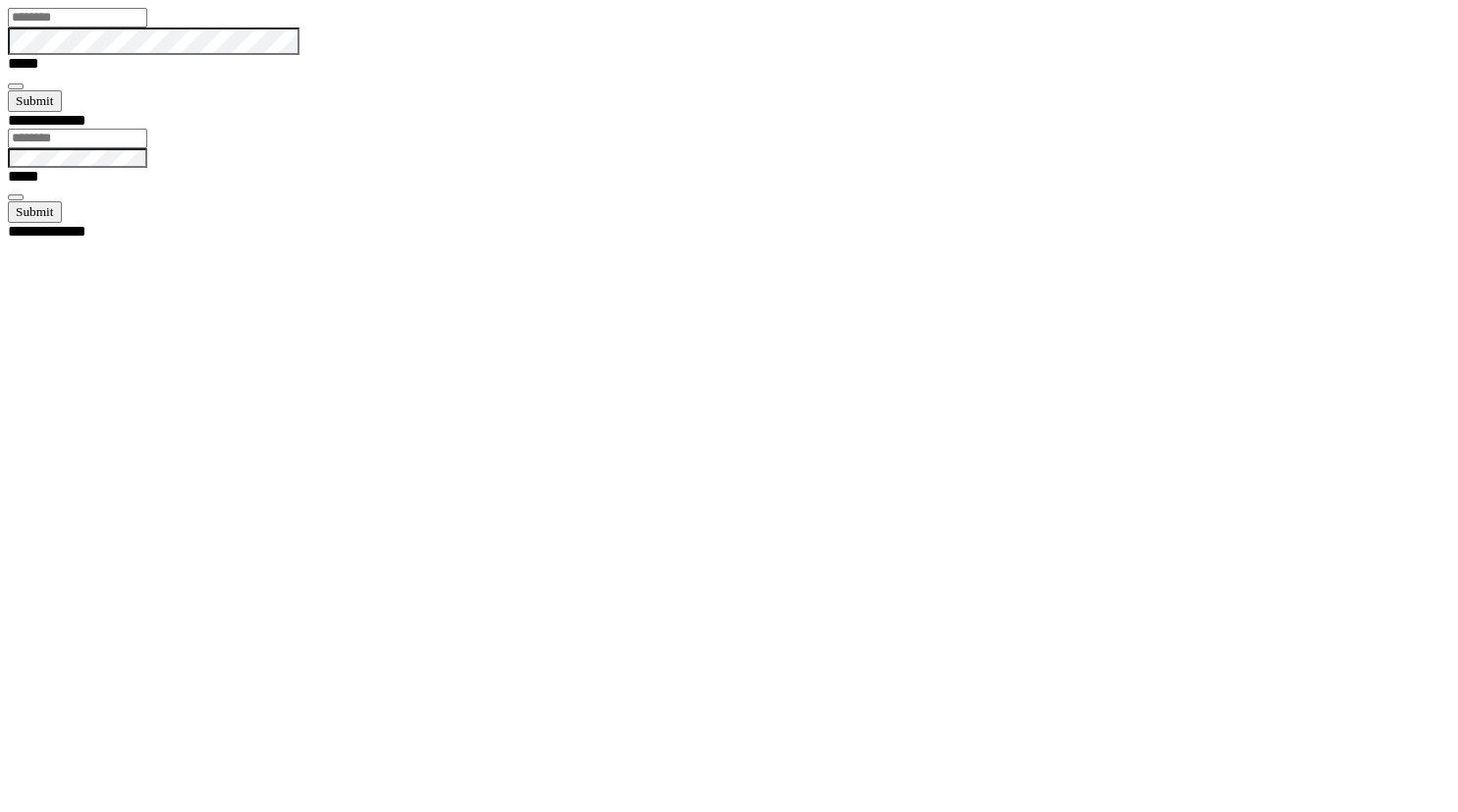 click at bounding box center [78, 18] 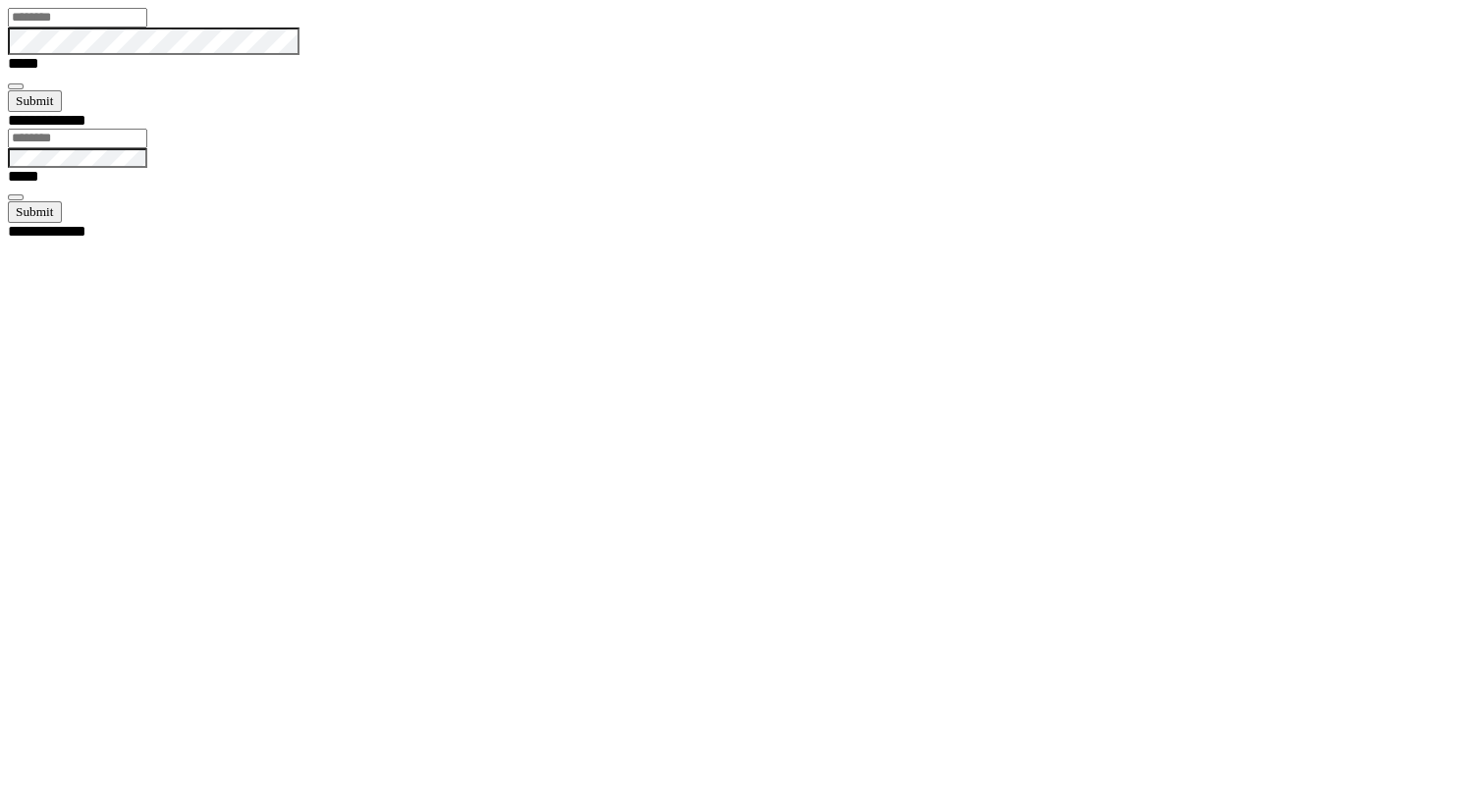 type on "**********" 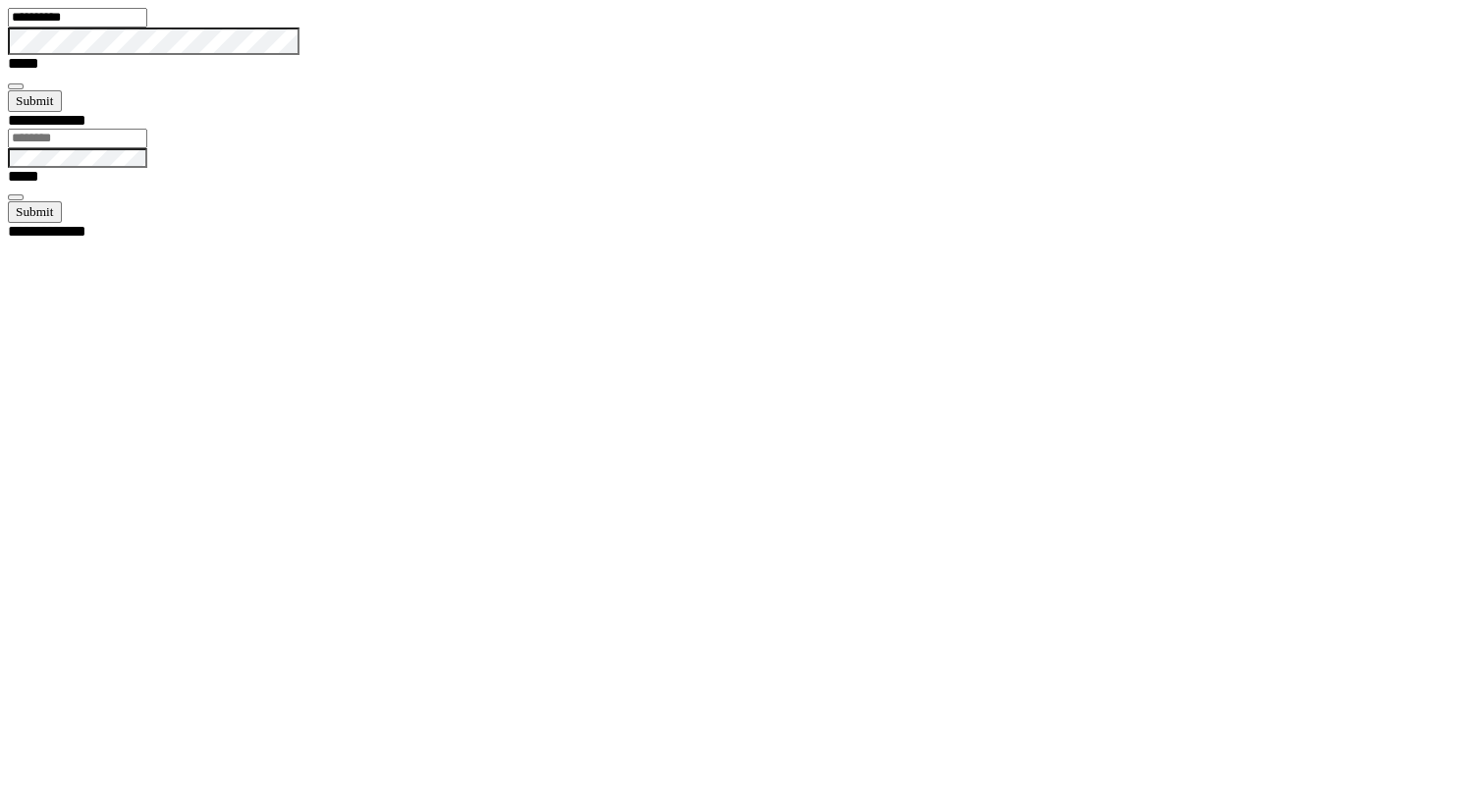drag, startPoint x: 682, startPoint y: 410, endPoint x: 566, endPoint y: 406, distance: 116.06895 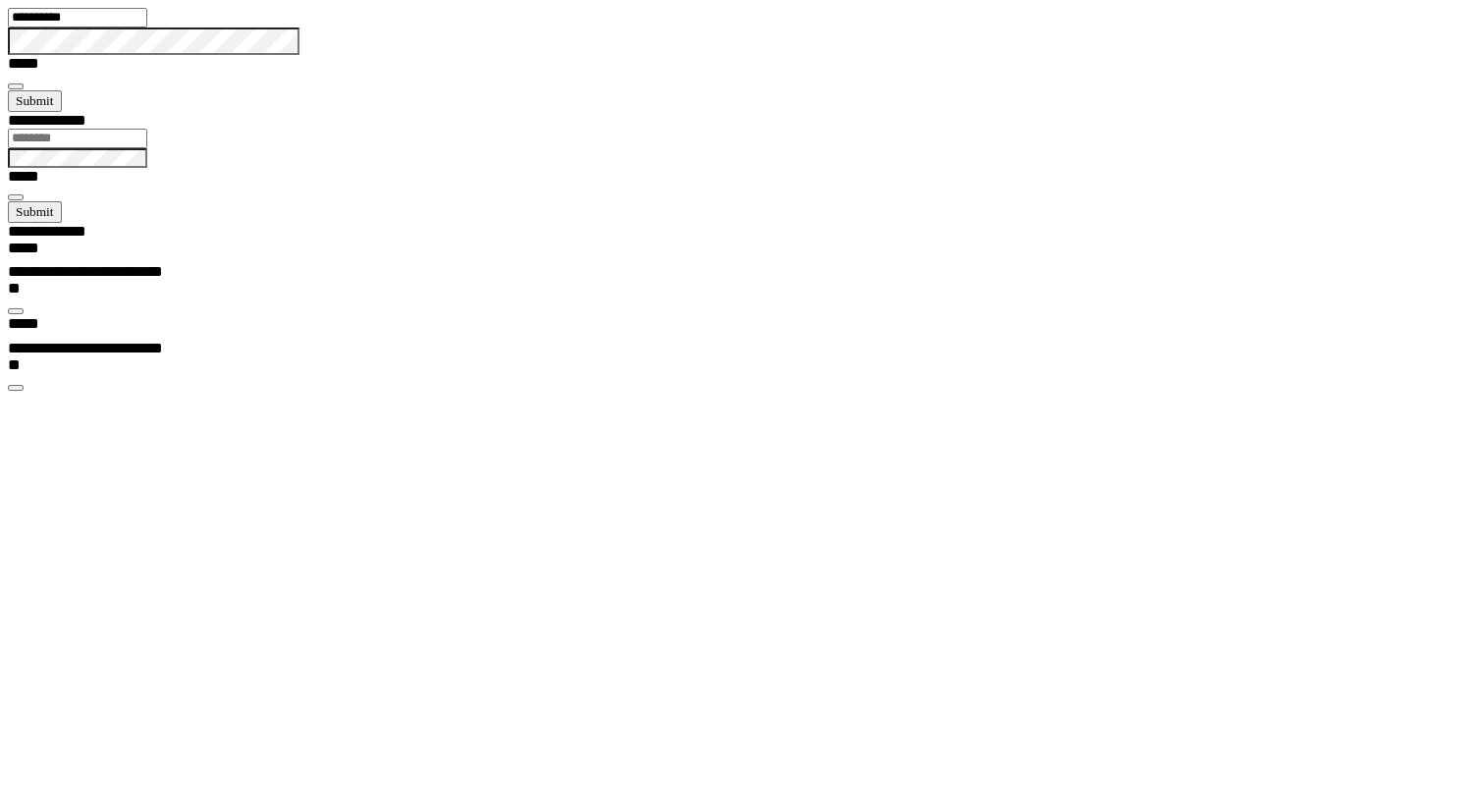 scroll, scrollTop: 98086, scrollLeft: 98002, axis: both 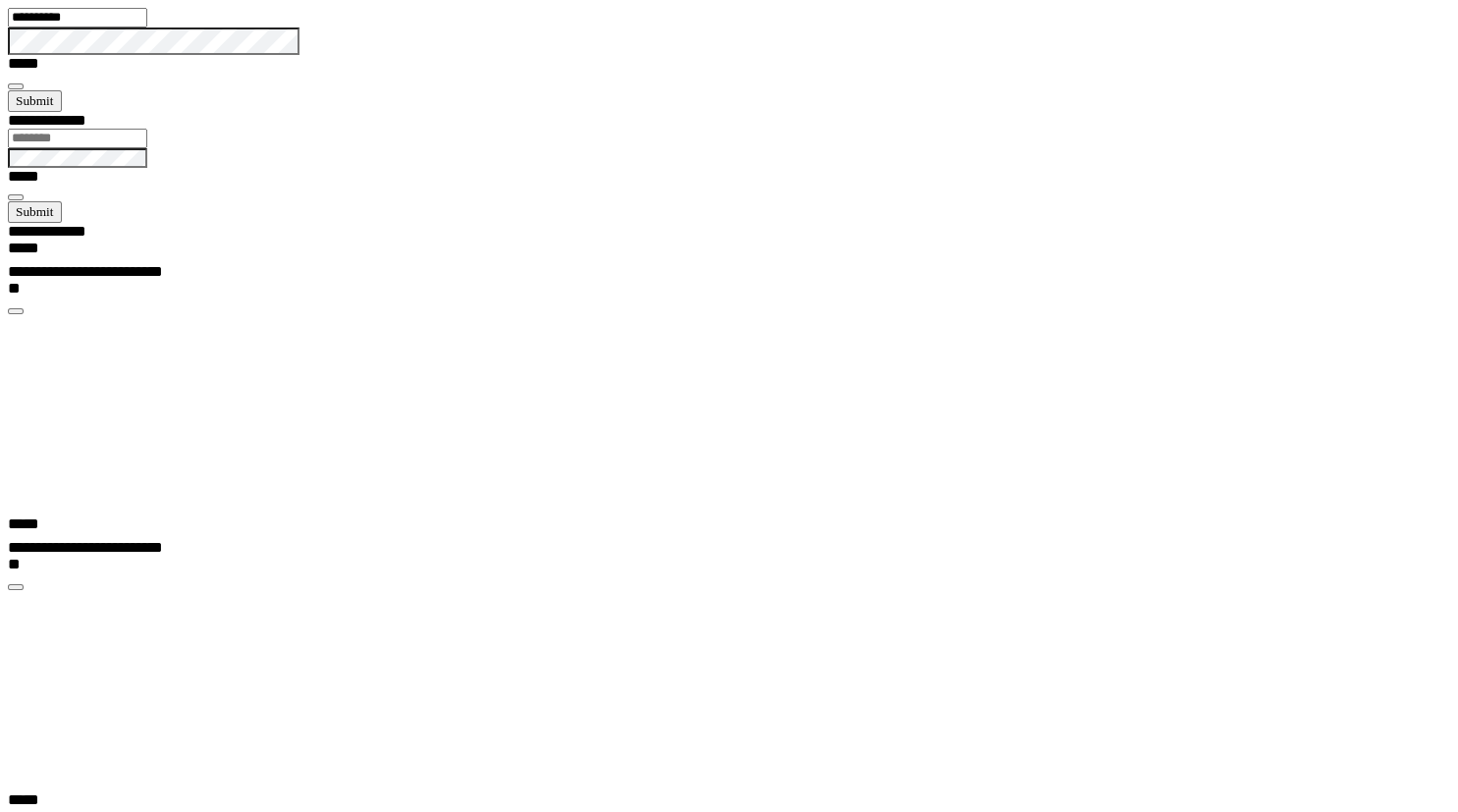 click at bounding box center [16, 863] 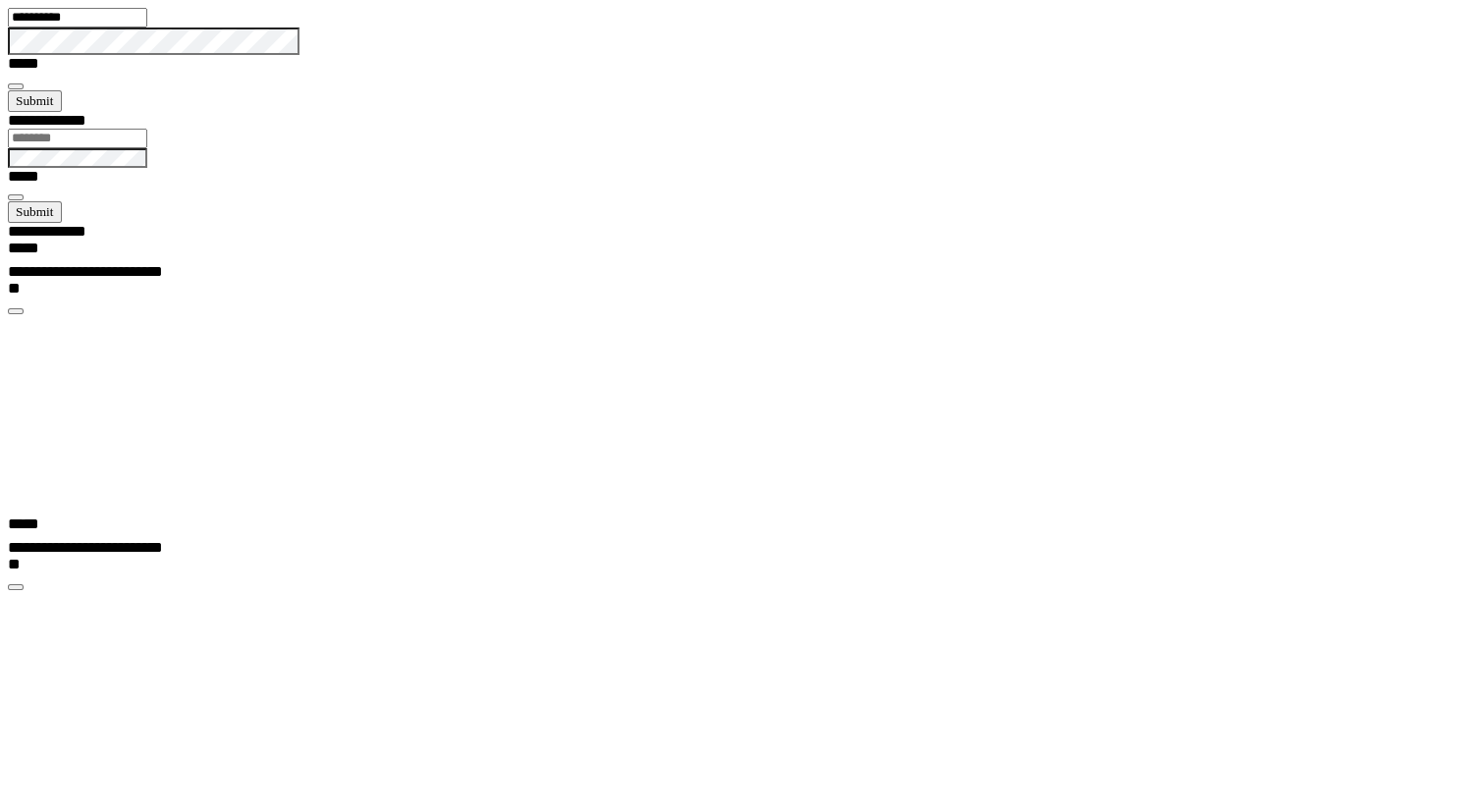 click at bounding box center (16, 587) 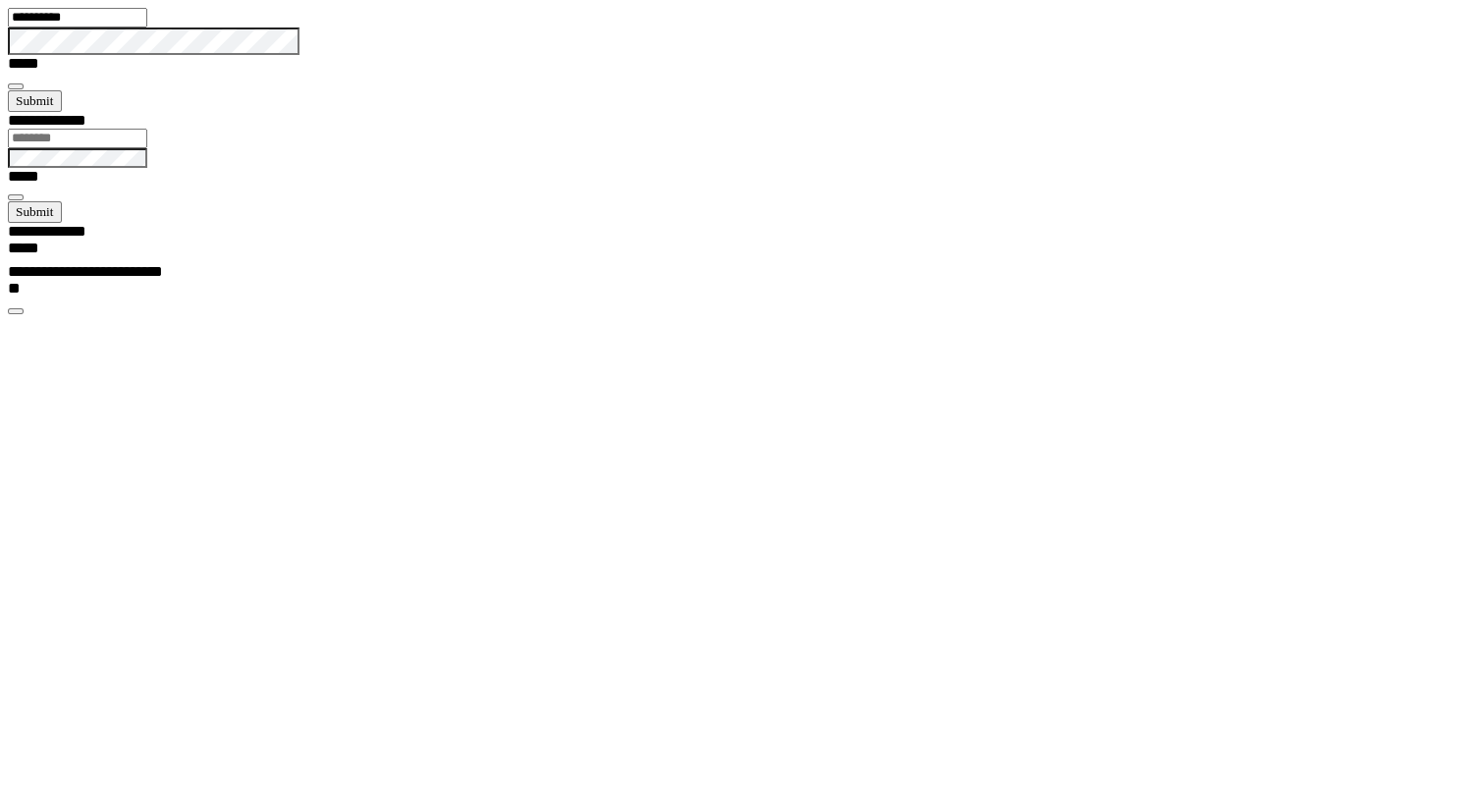 click at bounding box center (16, 311) 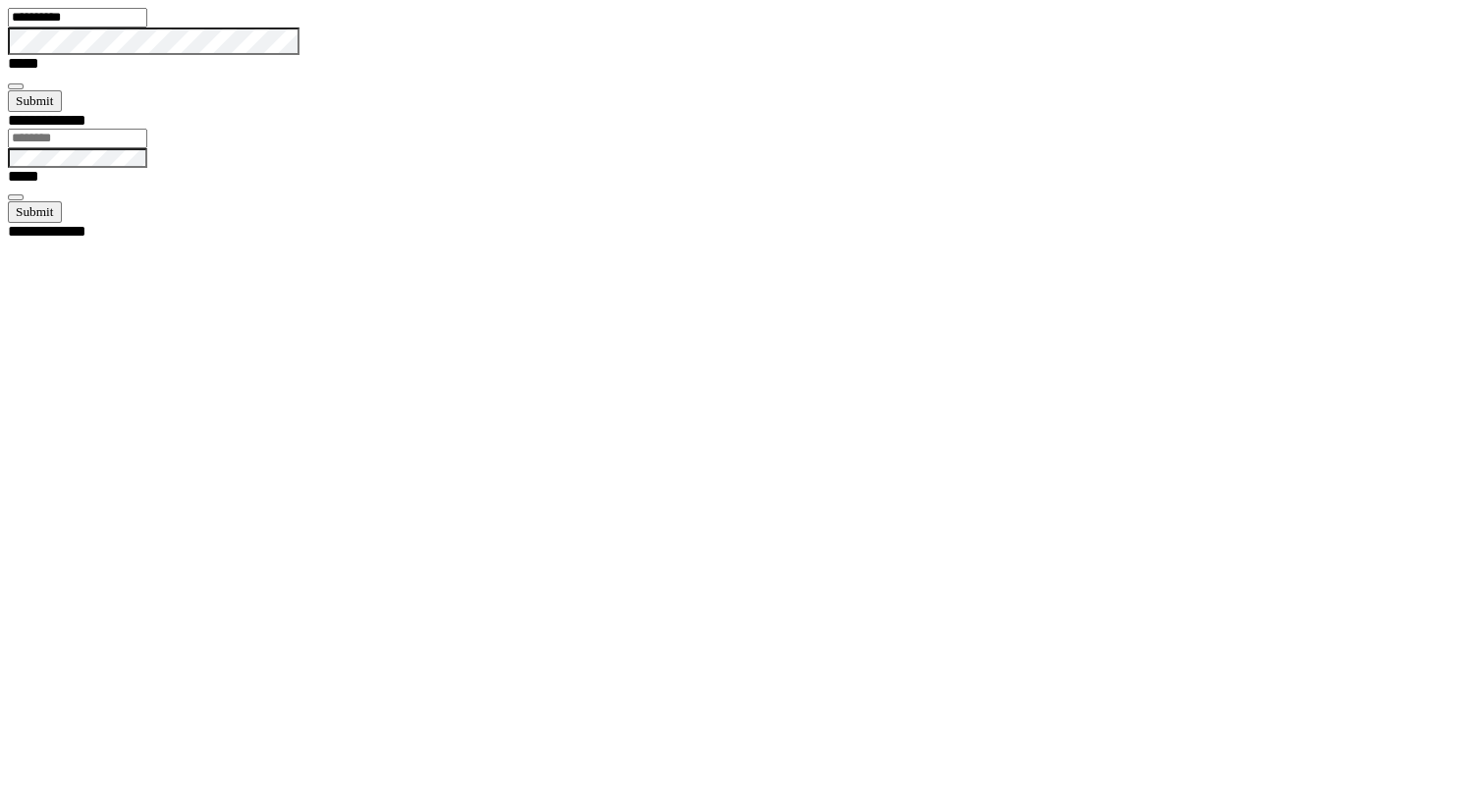 click at bounding box center [736, 8] 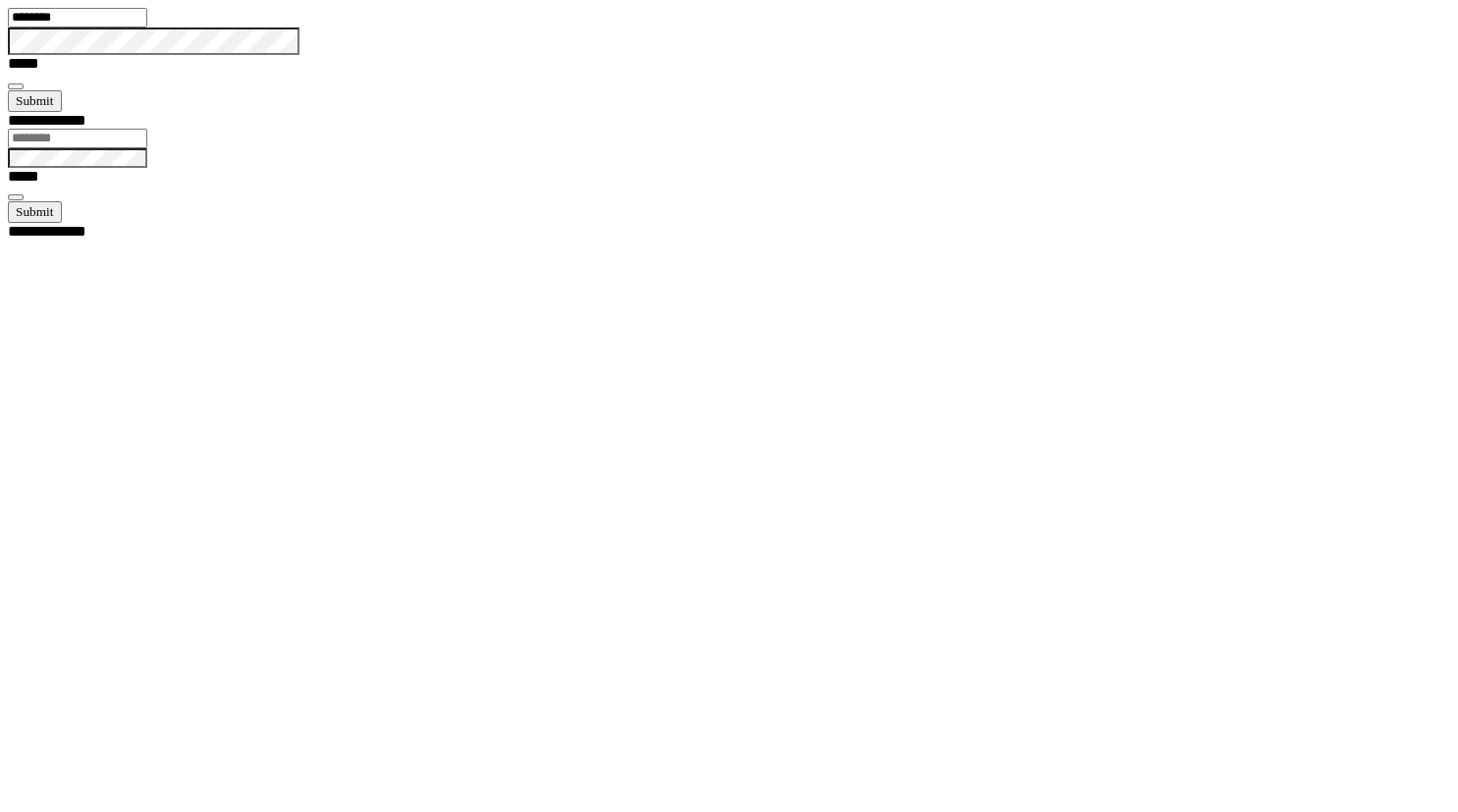 type on "********" 